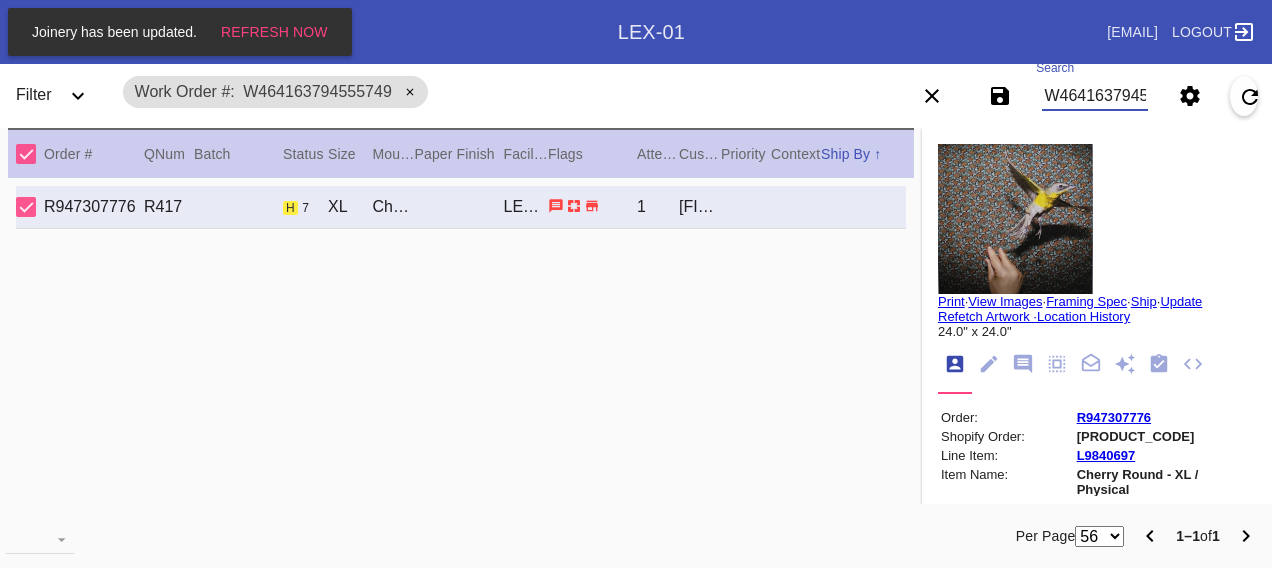 scroll, scrollTop: 0, scrollLeft: 0, axis: both 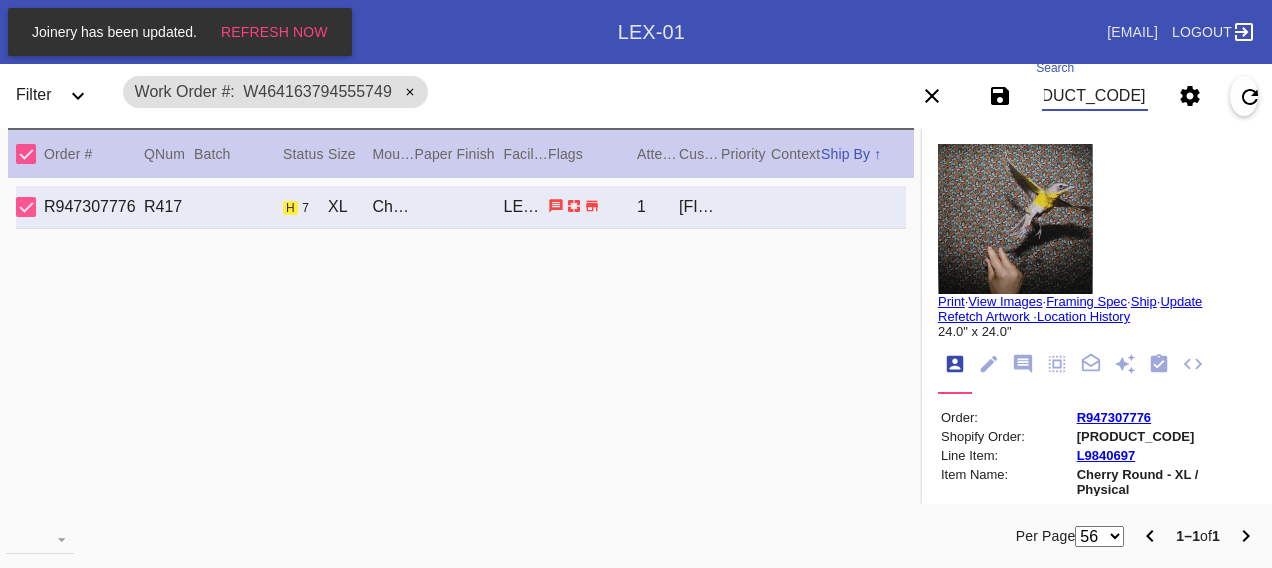 type on "[PRODUCT_CODE]" 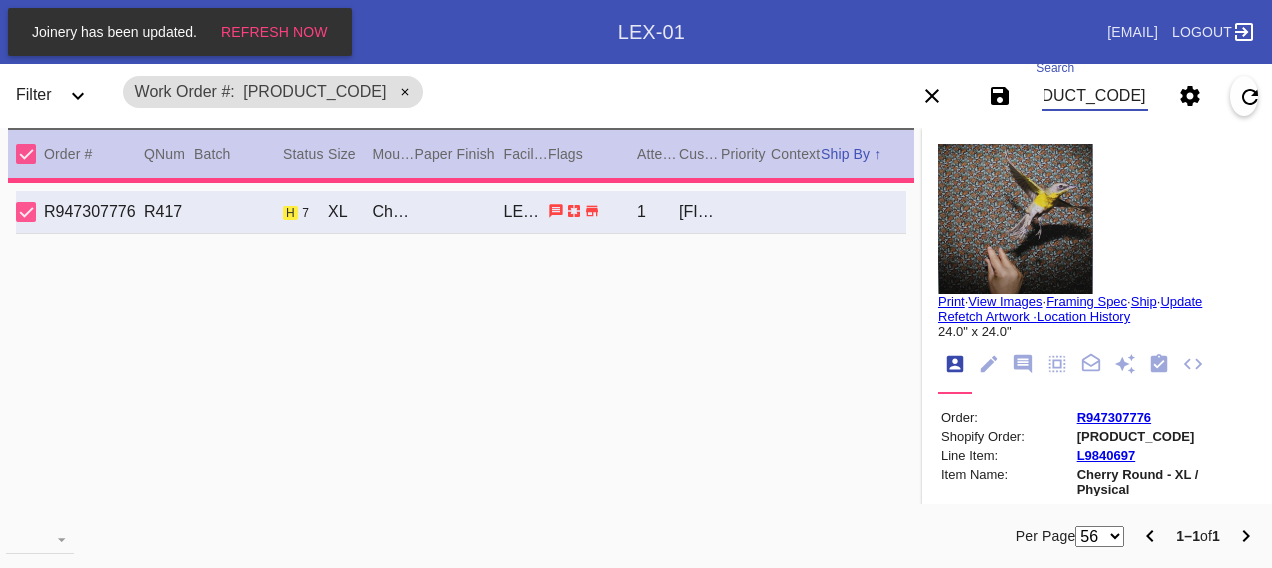 type on "2.5" 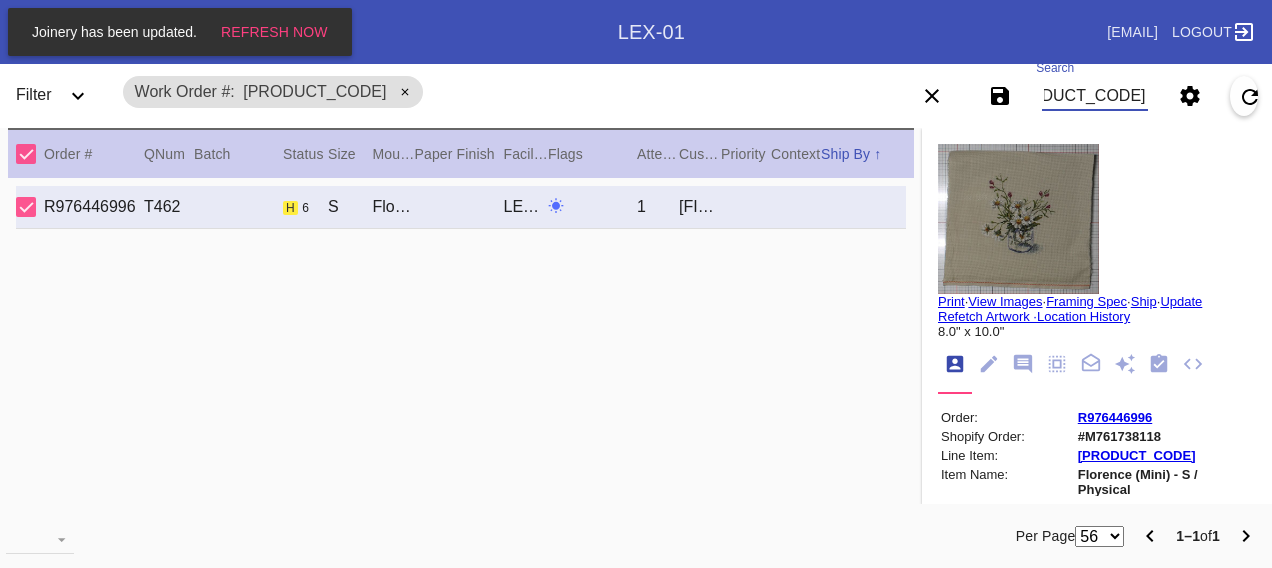 click on "[PRODUCT_CODE]" at bounding box center (1094, 96) 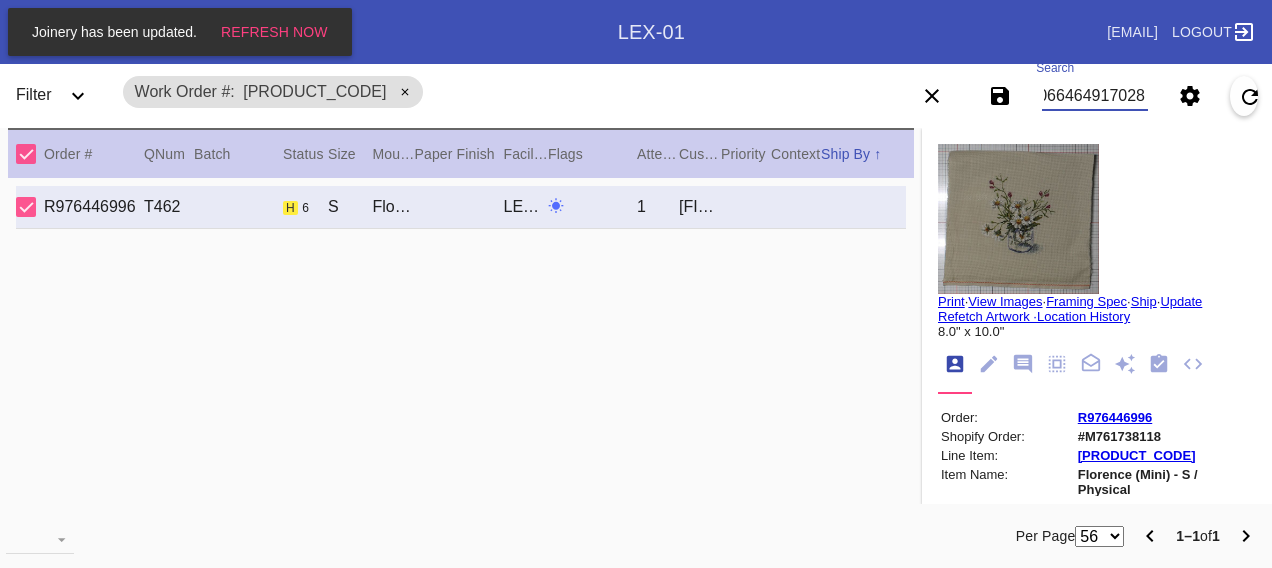 type on "W987066464917028" 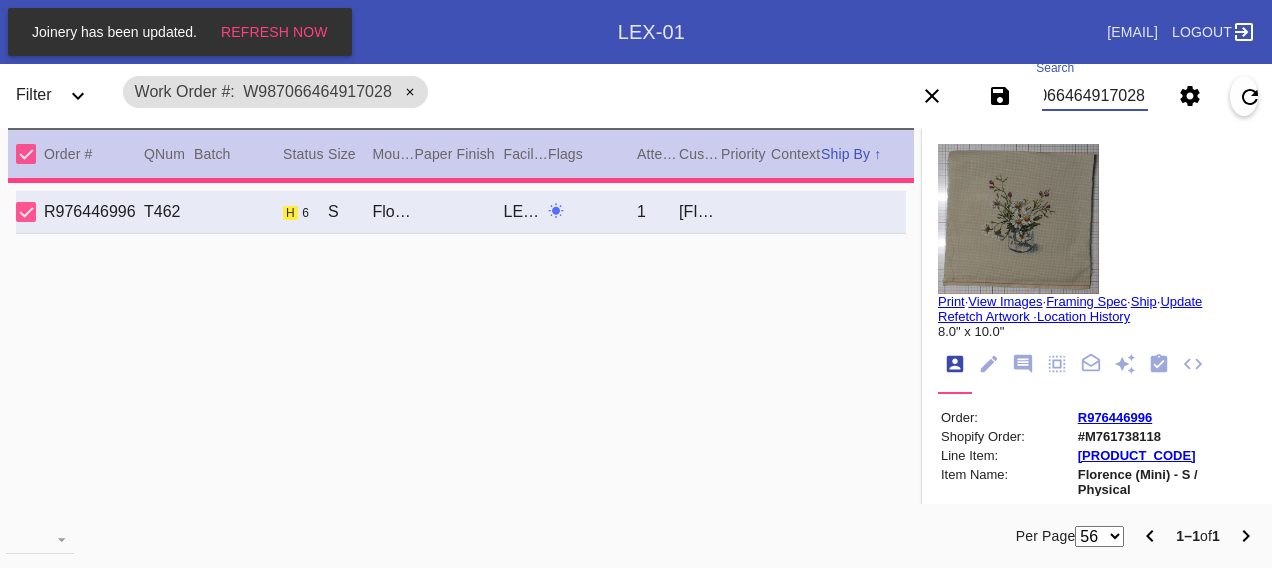 type on "1.5" 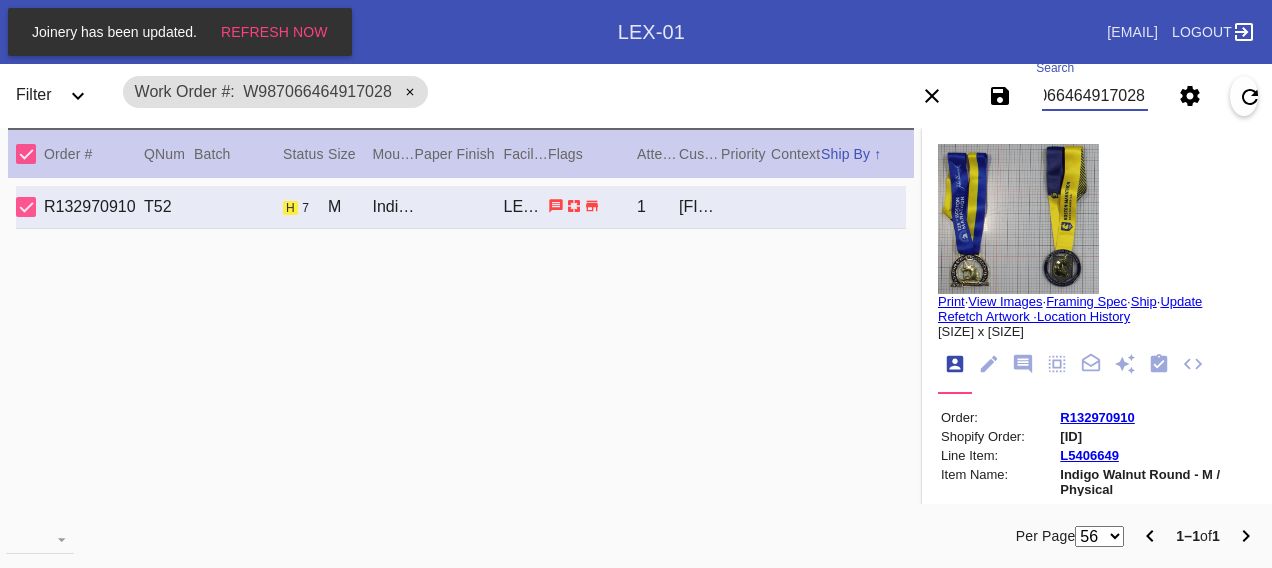 click on "W987066464917028" at bounding box center [1094, 96] 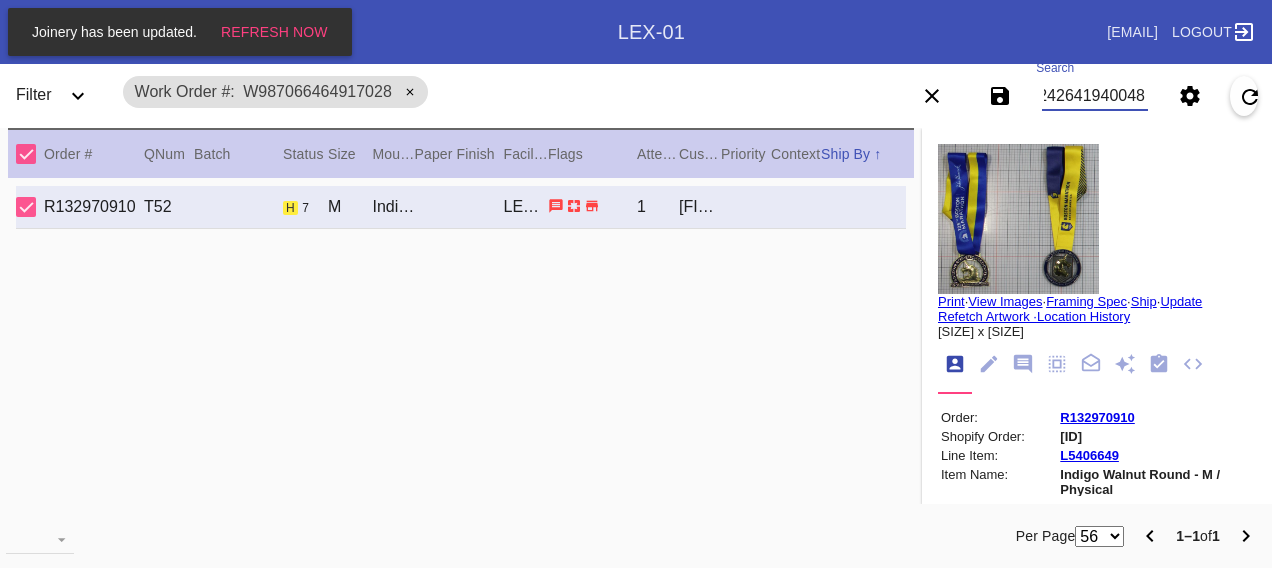 type on "W217242641940048" 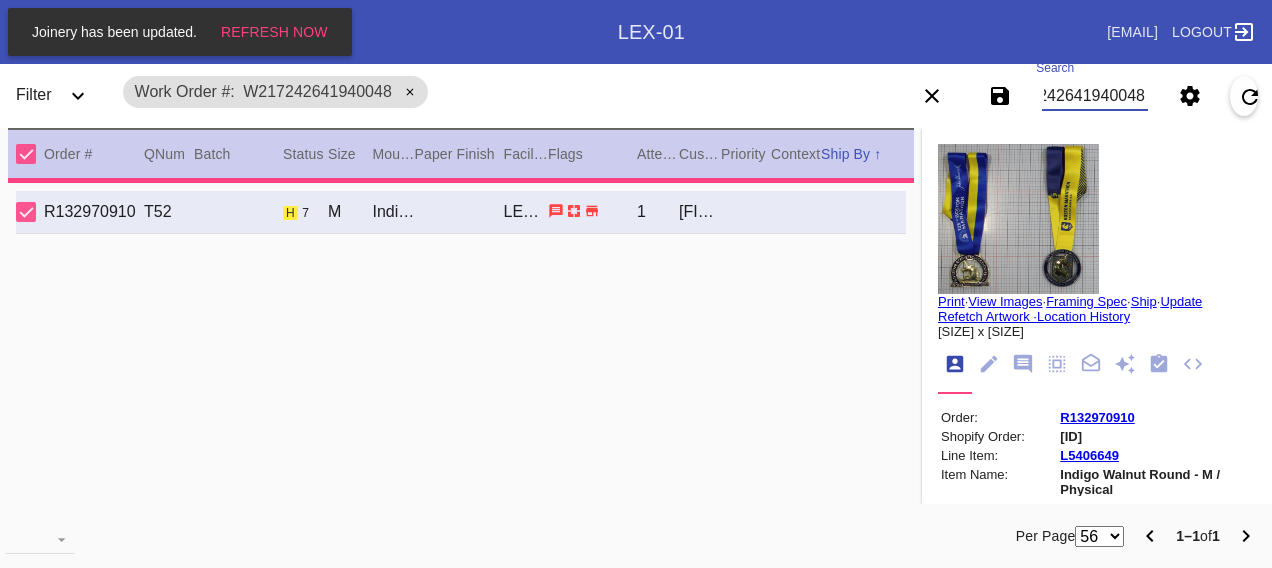 type on "2.5" 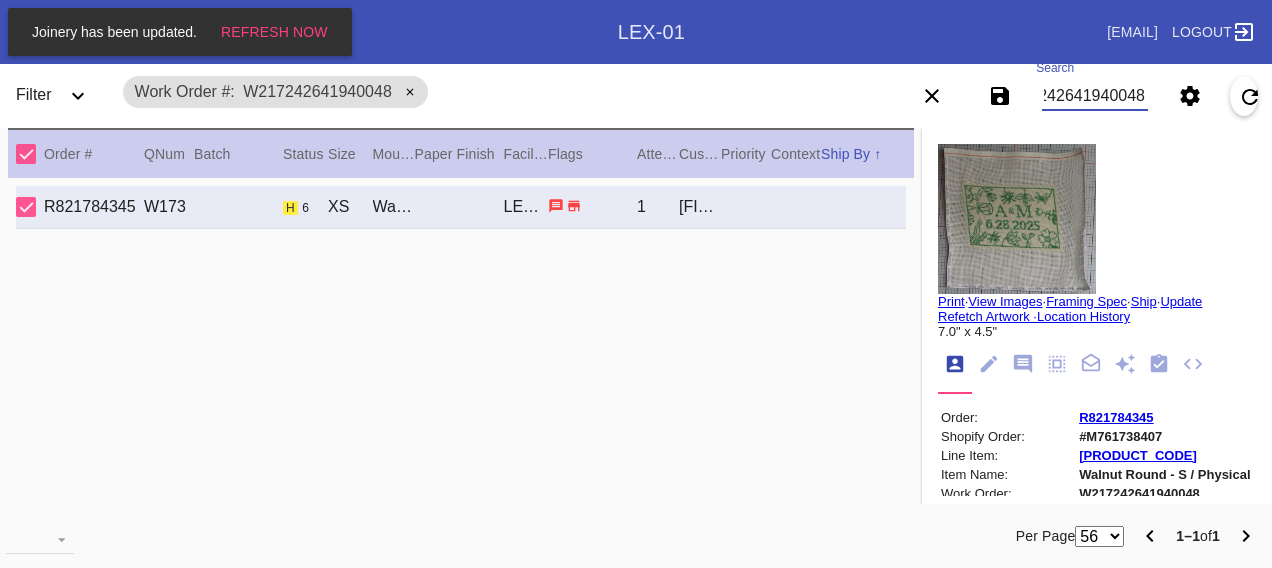 click on "W217242641940048" at bounding box center (1094, 96) 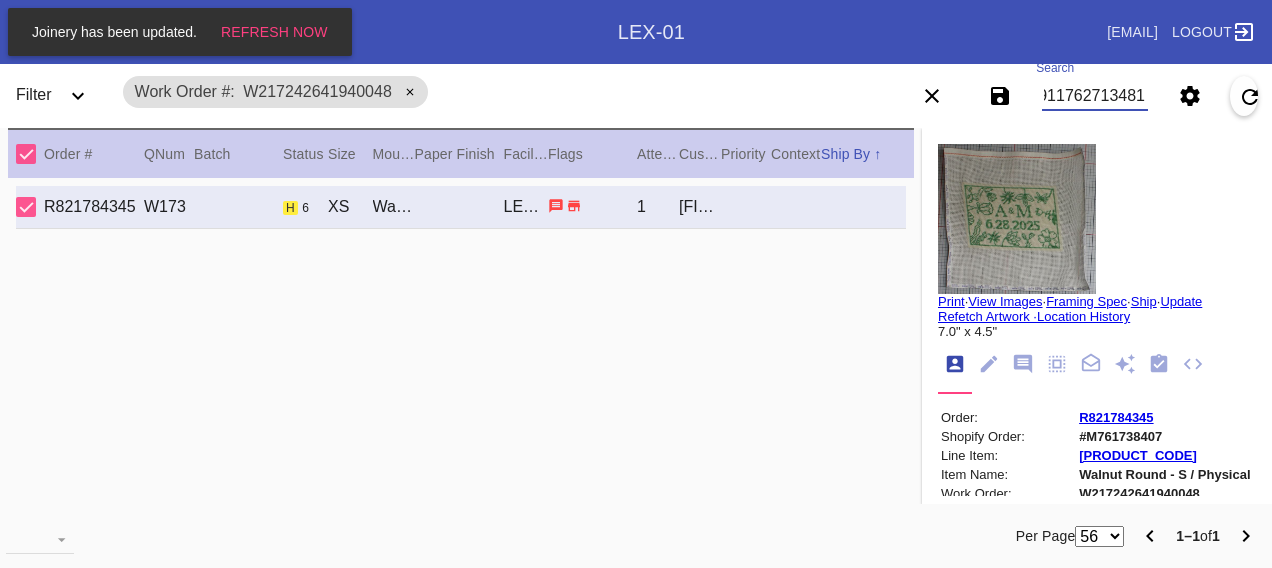 type on "W576911762713481" 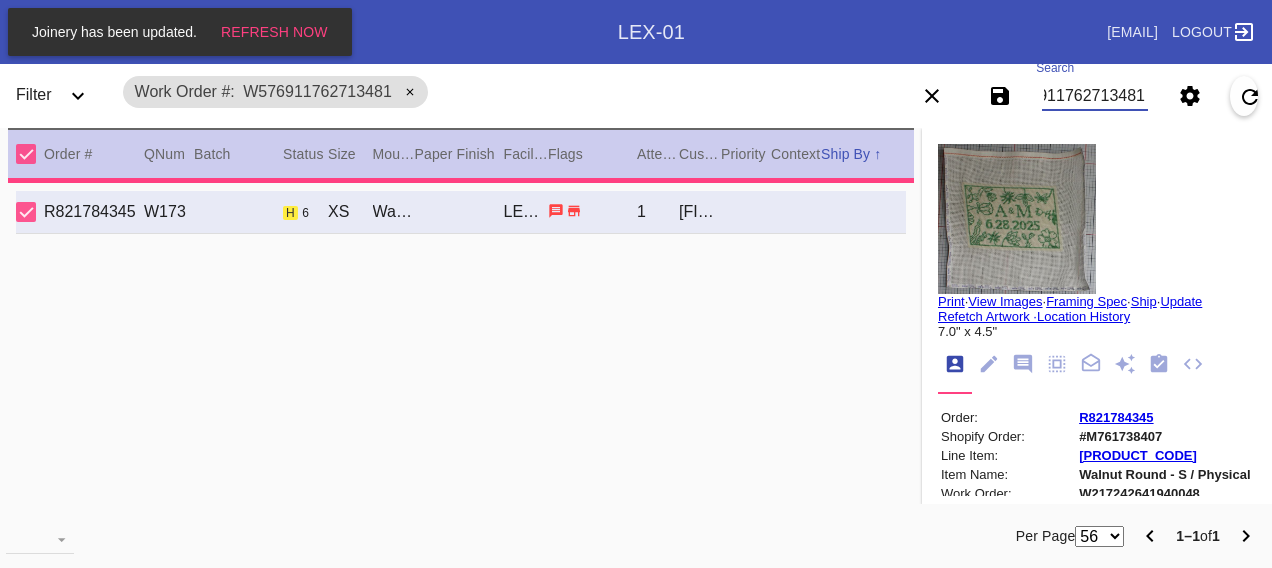 type on "1.5" 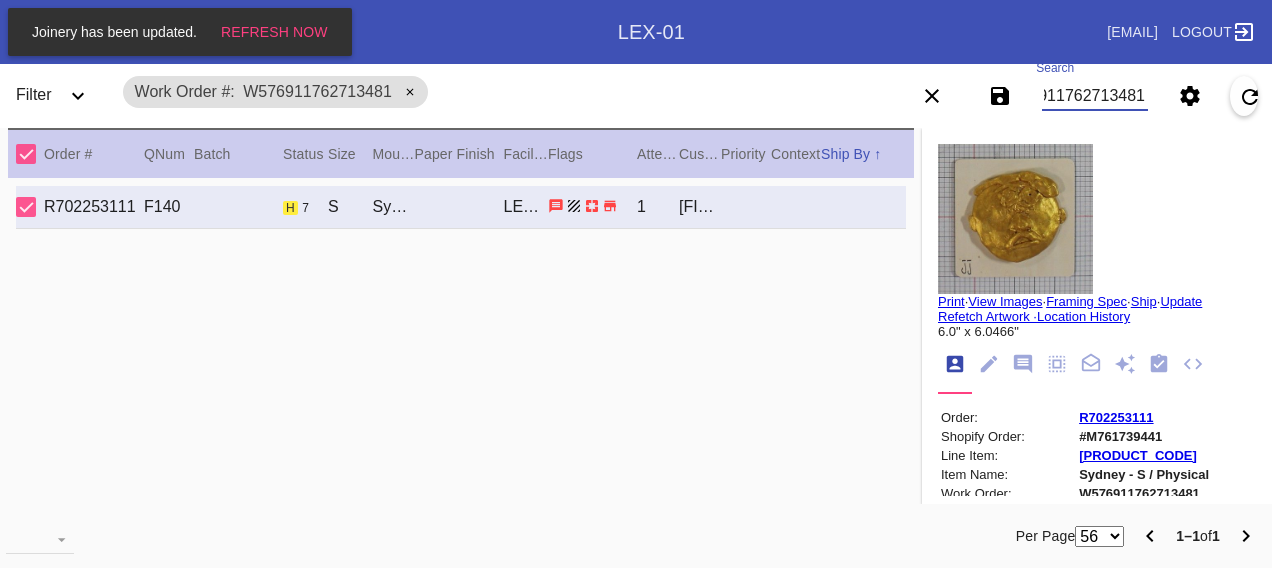 click on "W576911762713481" at bounding box center (1094, 96) 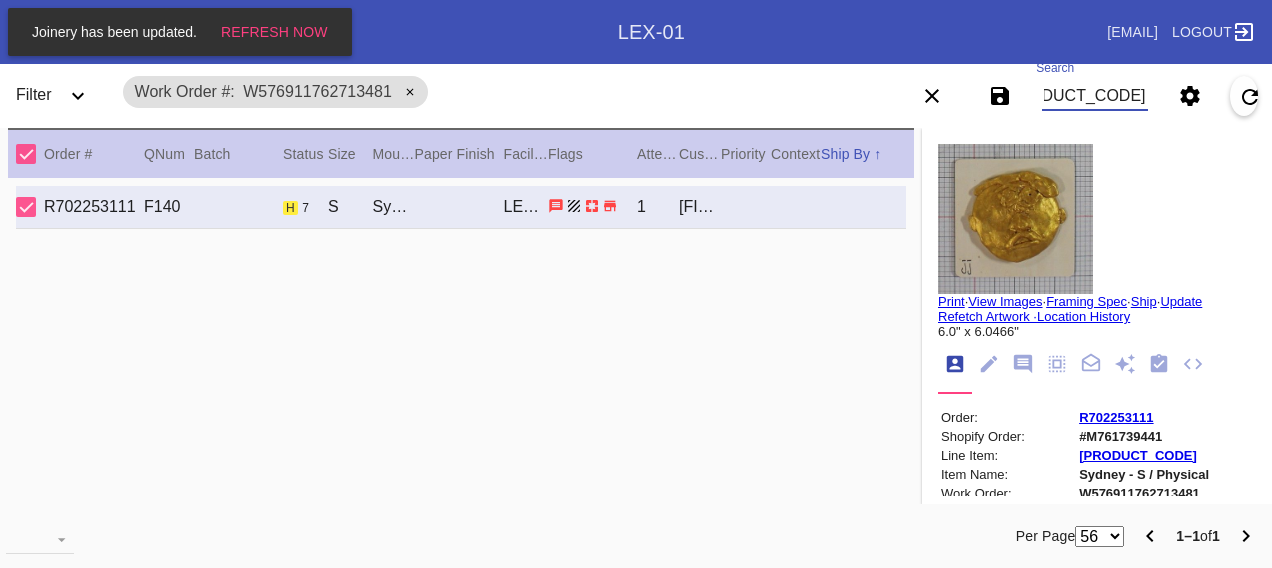 type on "[PRODUCT_CODE]" 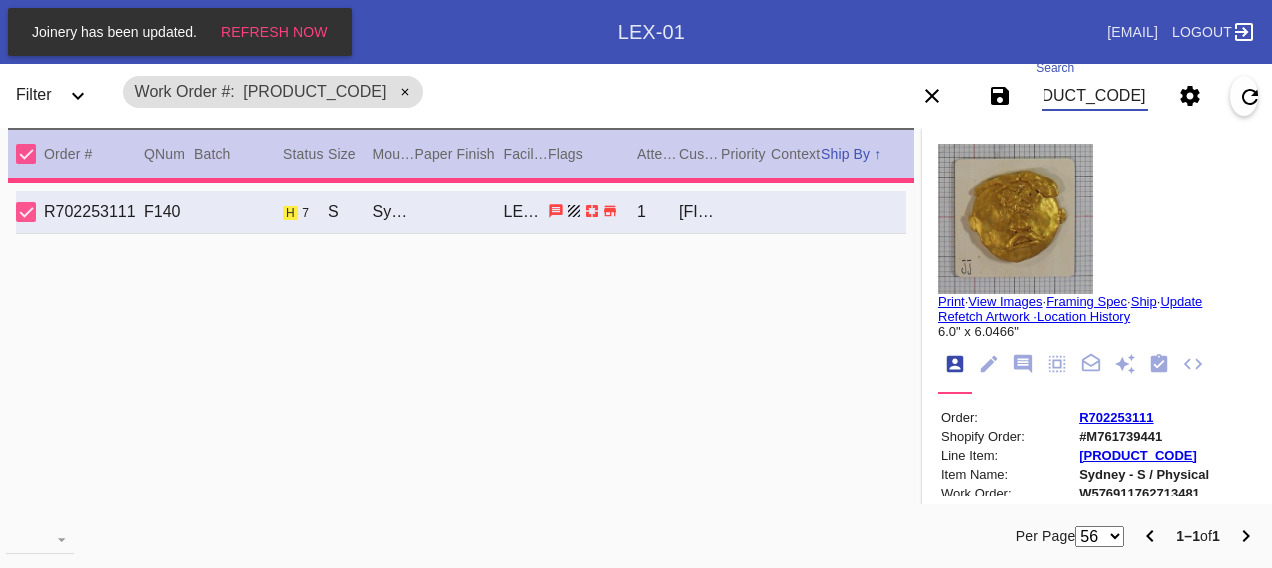 type on "[SIZE]" 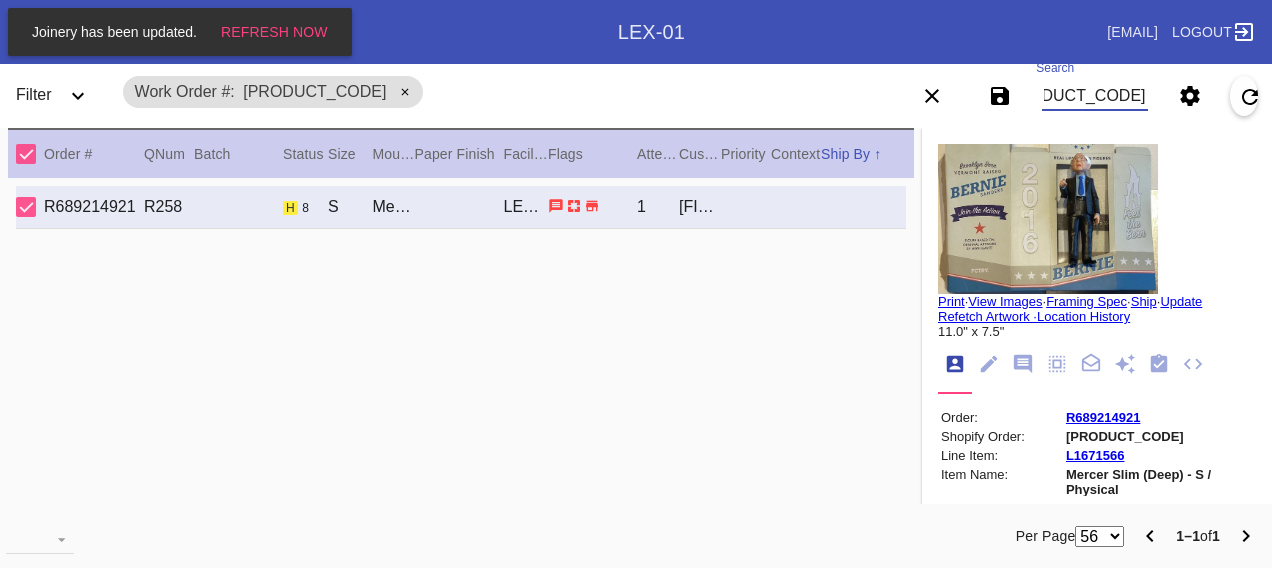click on "[PRODUCT_CODE]" at bounding box center (1094, 96) 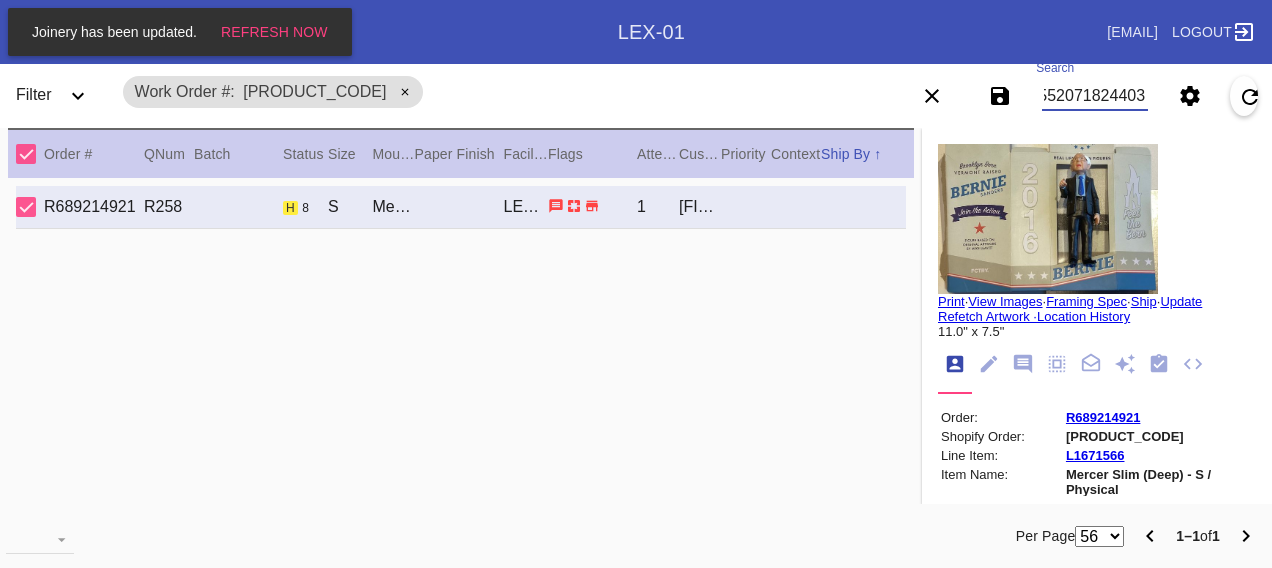 scroll, scrollTop: 0, scrollLeft: 48, axis: horizontal 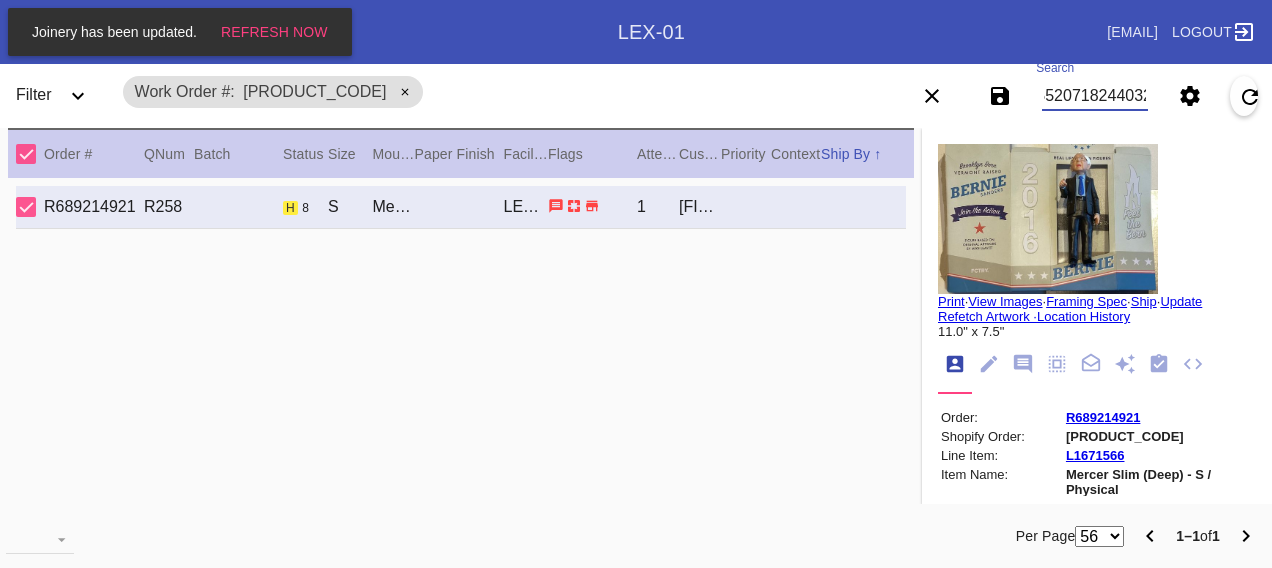 type on "W255520718244032" 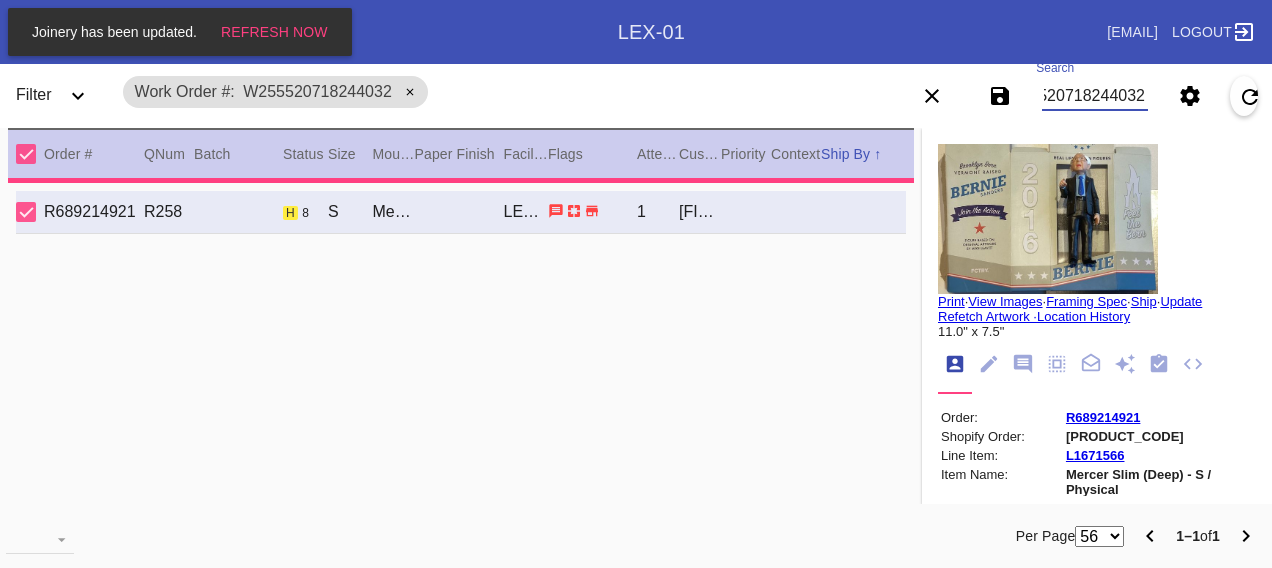 type on "0.0" 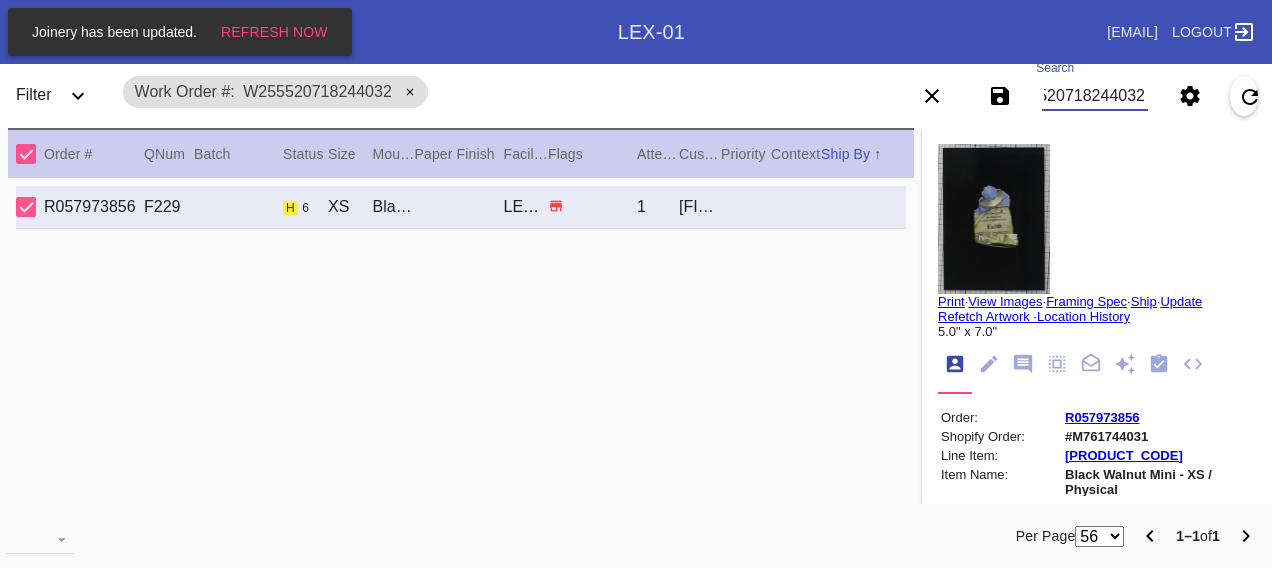 click on "W255520718244032" at bounding box center [1094, 96] 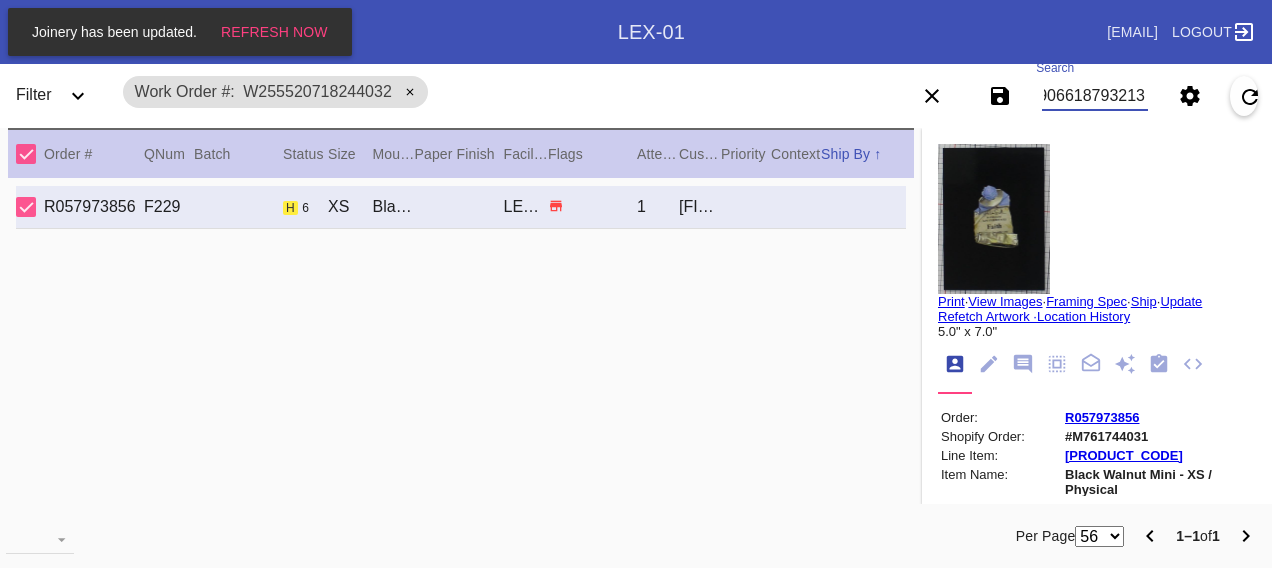 type on "W859906618793213" 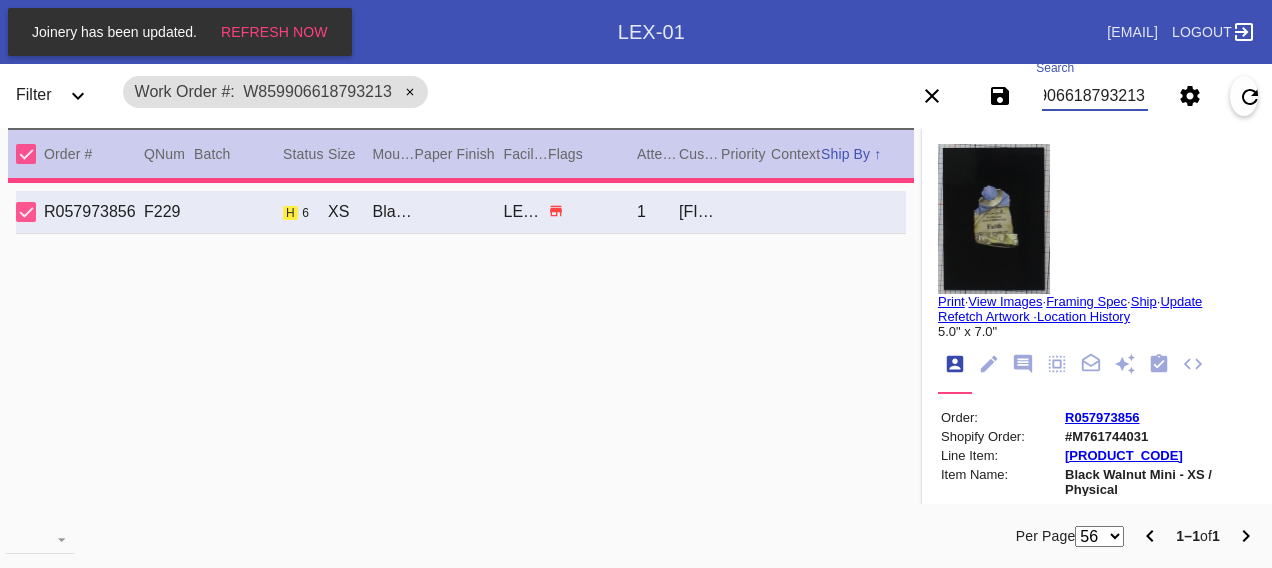 type on "fingerprints, light scratches, dust." 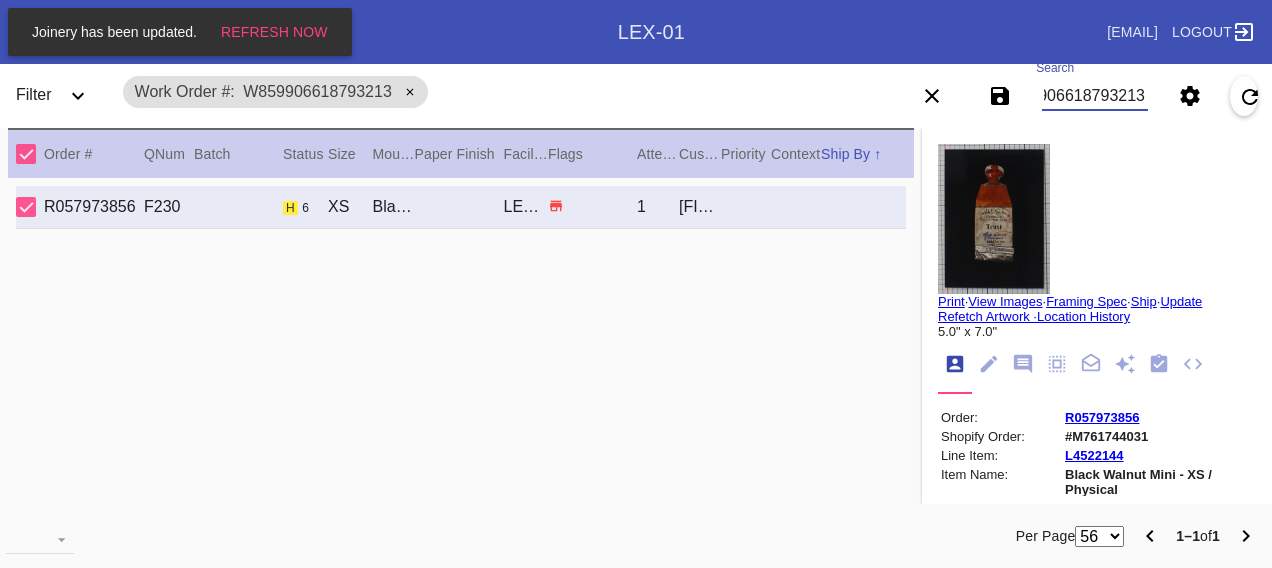 click on "W859906618793213" at bounding box center [1094, 96] 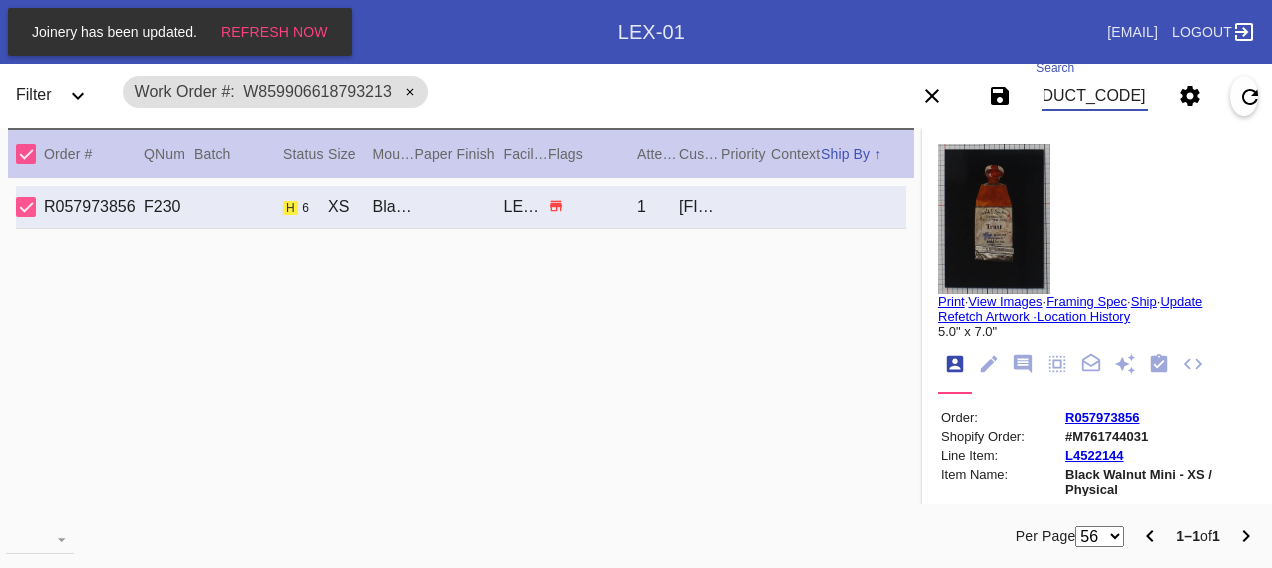 scroll, scrollTop: 0, scrollLeft: 48, axis: horizontal 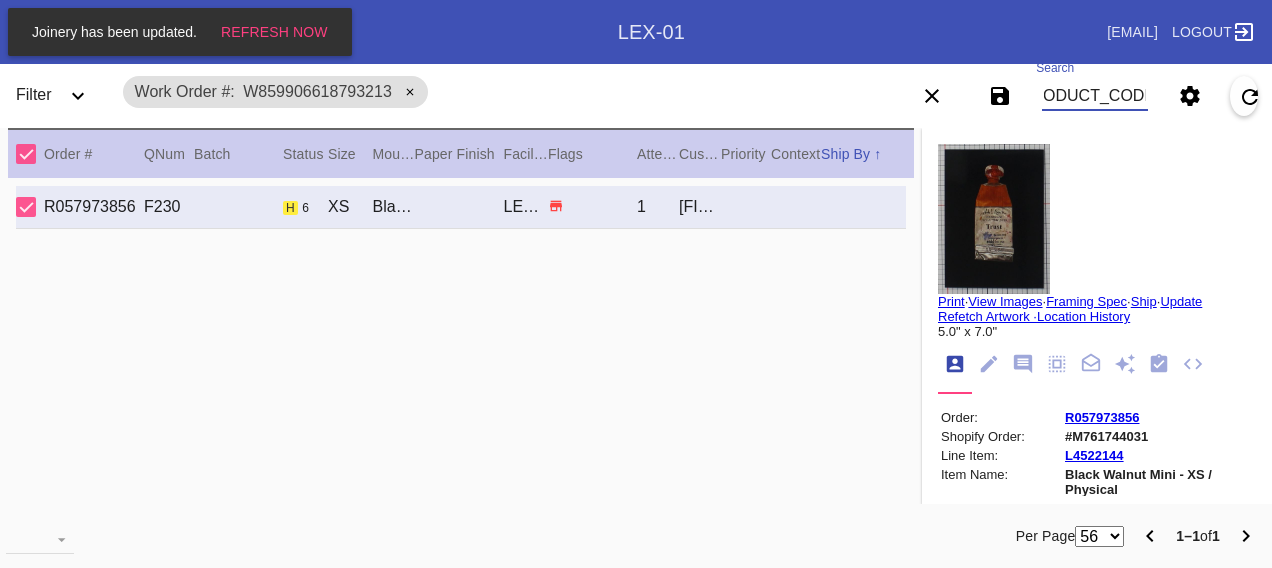 type on "[PRODUCT_CODE]" 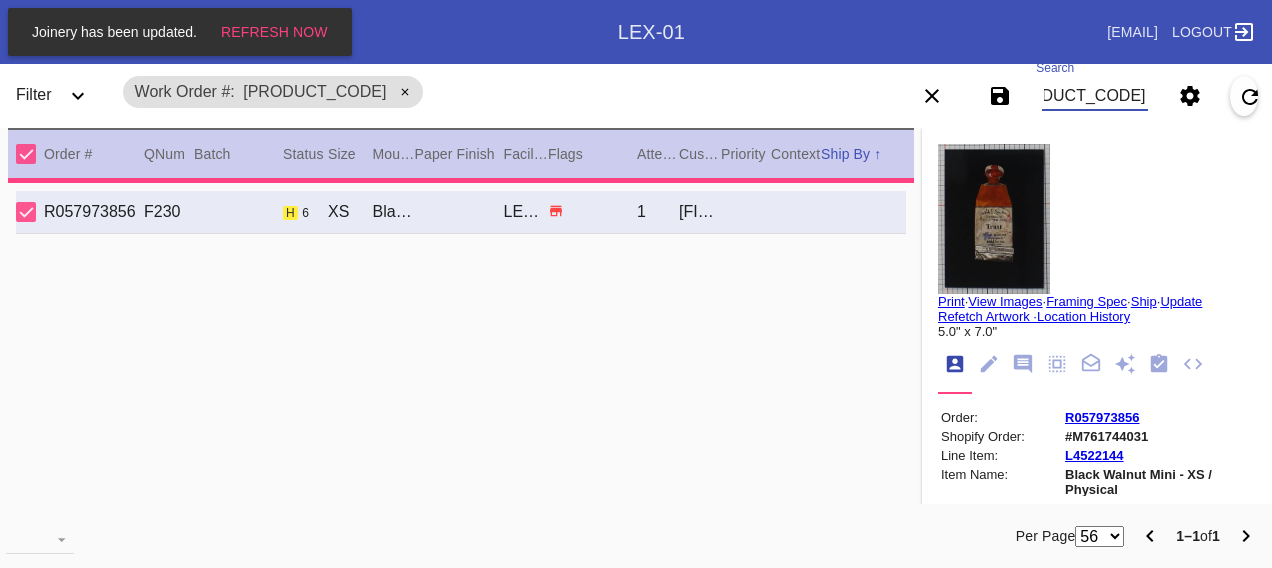 type on "3.0" 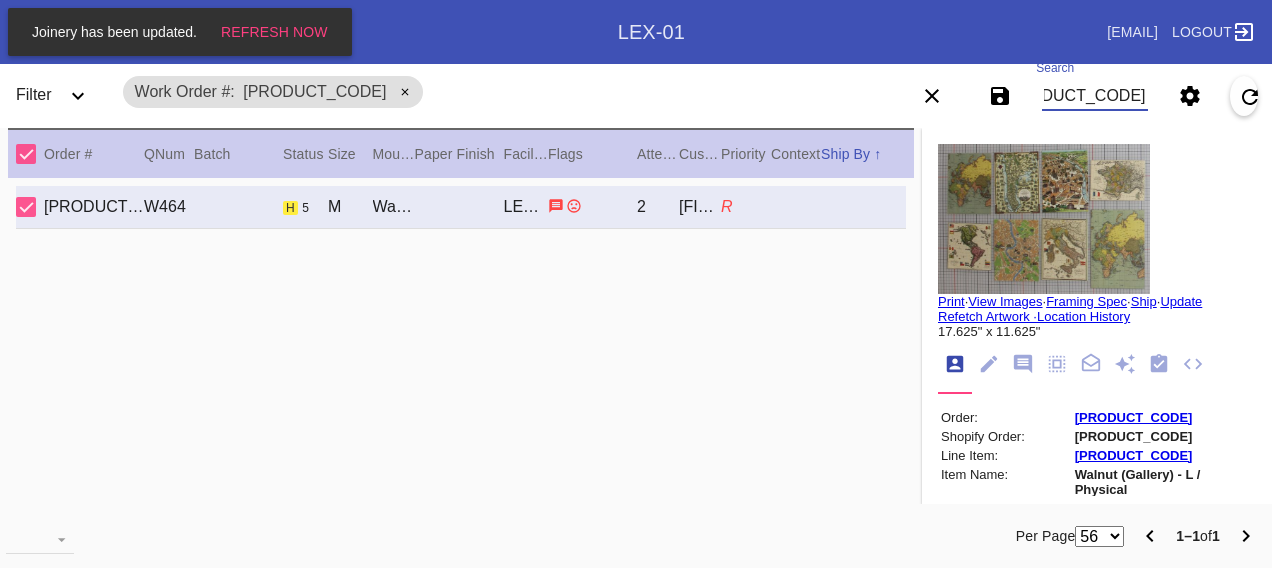 click on "[PRODUCT_CODE]" at bounding box center [1094, 96] 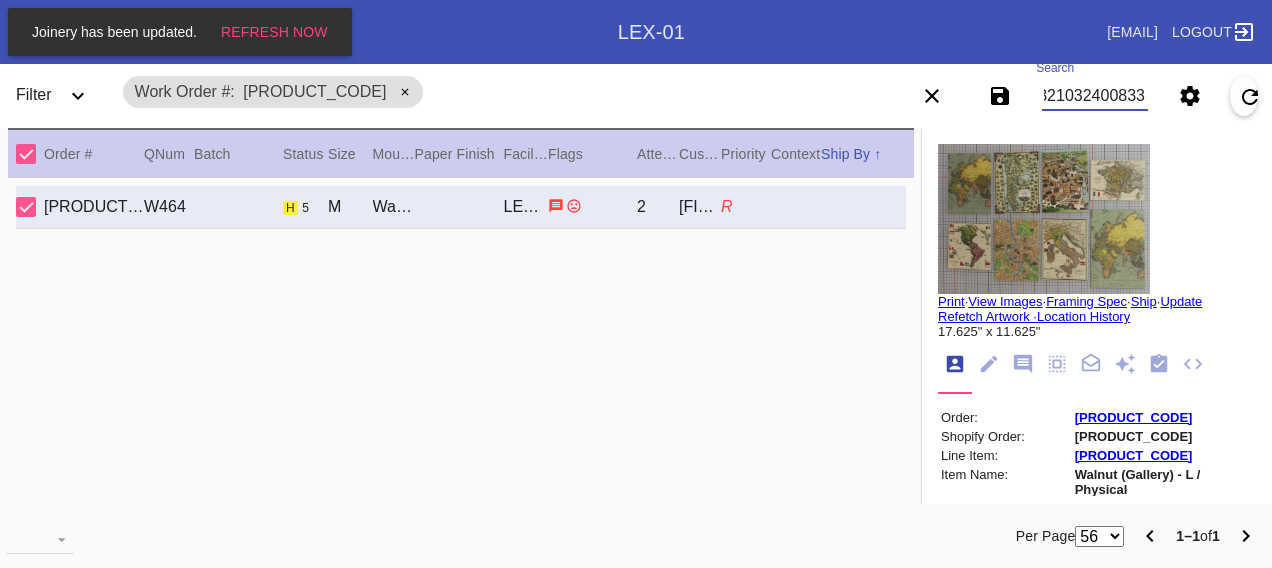 type on "W458321032400833" 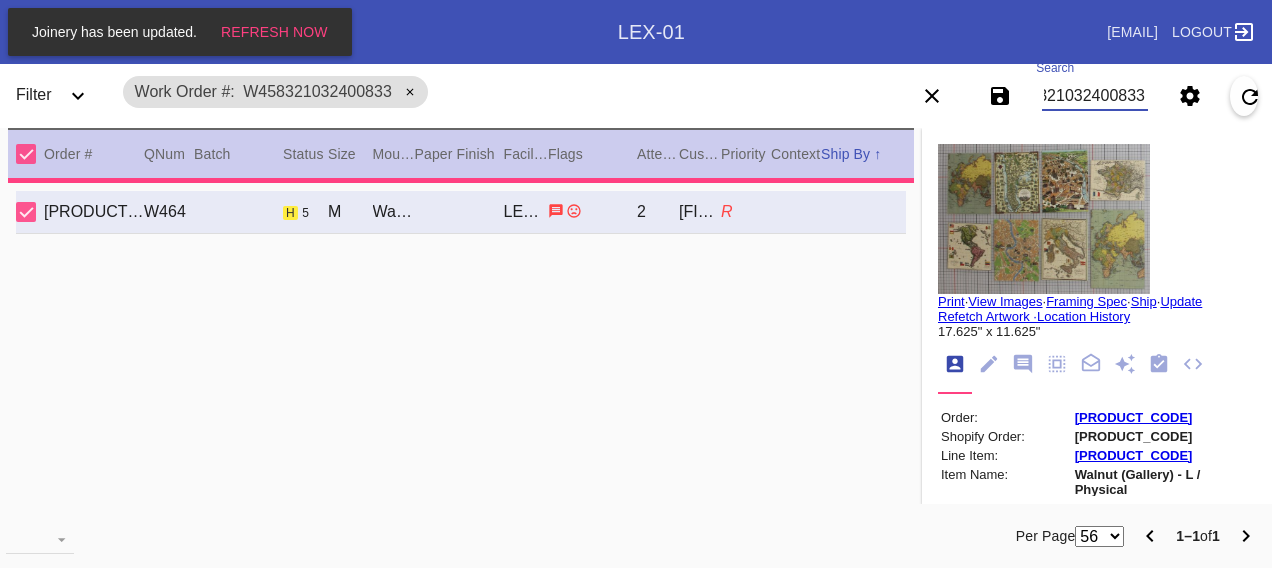 type on "1.0" 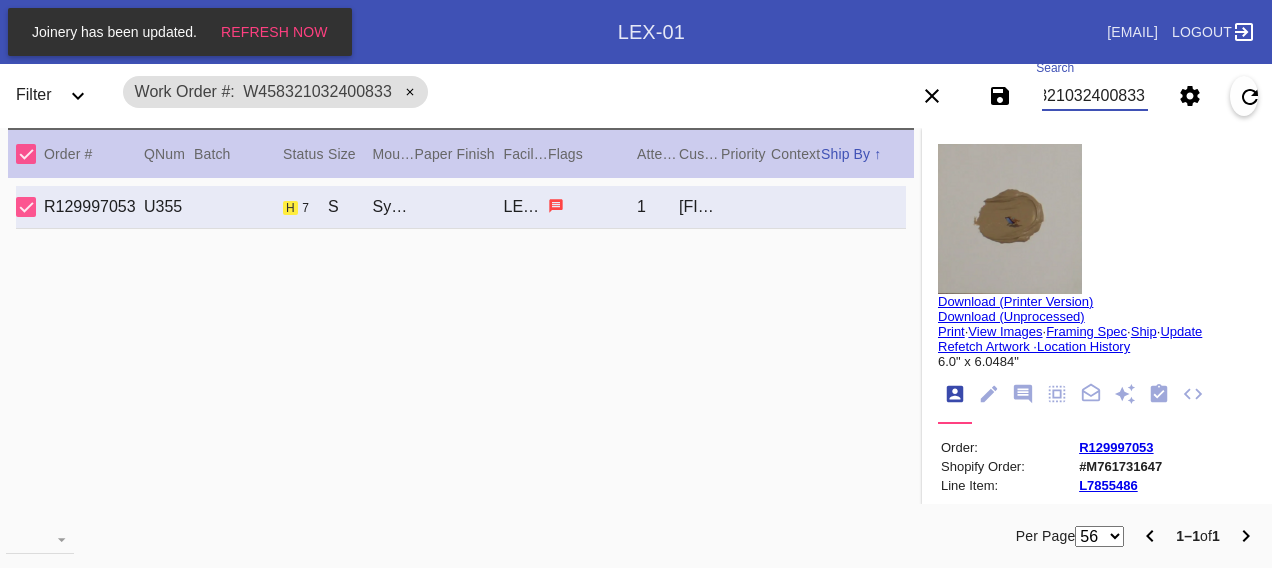 click on "W458321032400833" at bounding box center (1094, 96) 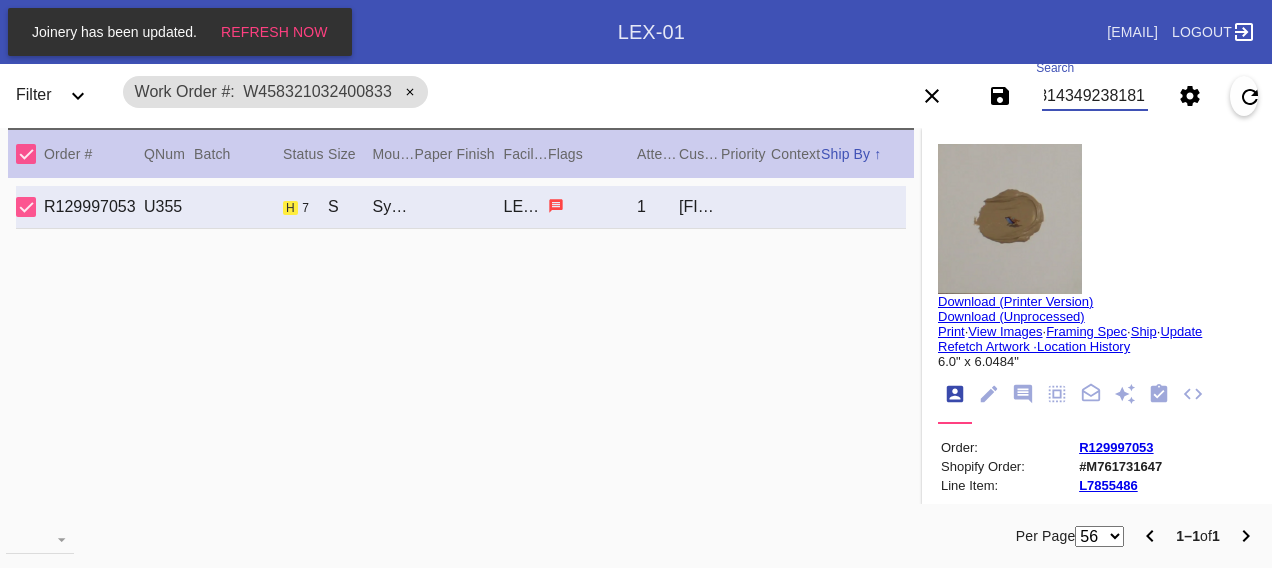 type on "W184314349238181" 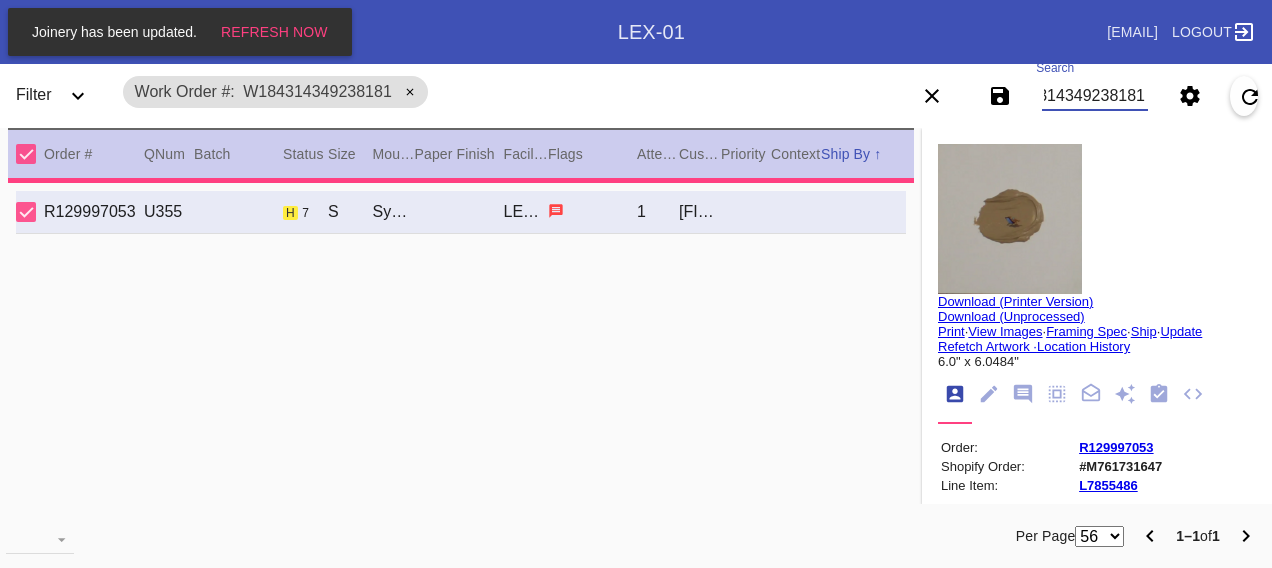 type on "2.5" 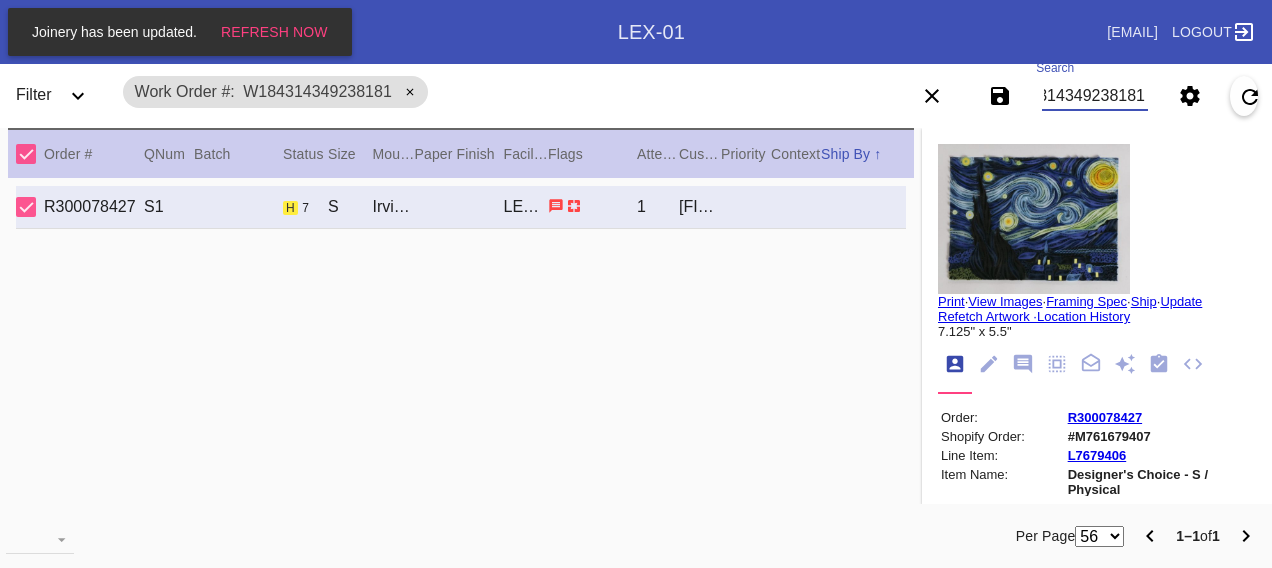 click on "W184314349238181" at bounding box center (1094, 96) 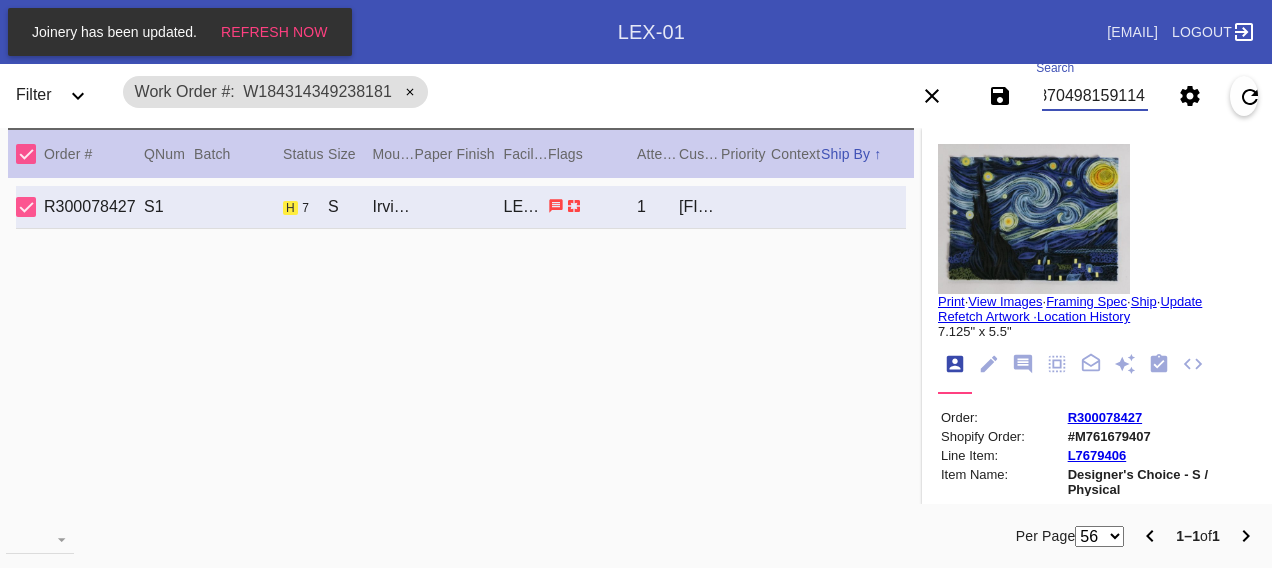 type on "W684870498159114" 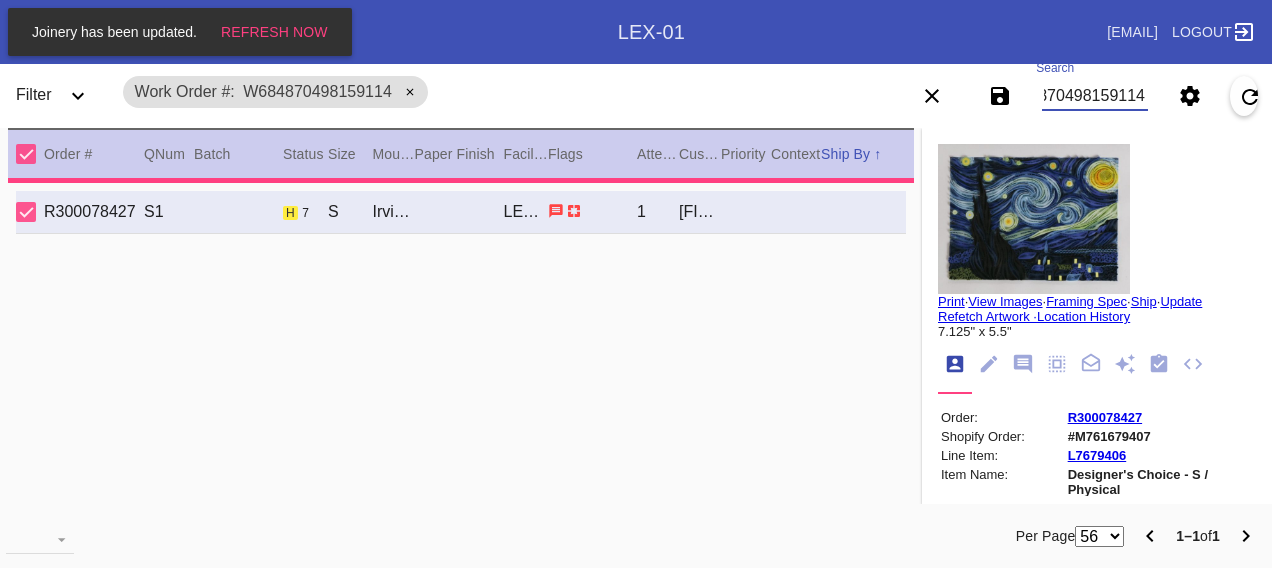 type on "1.5" 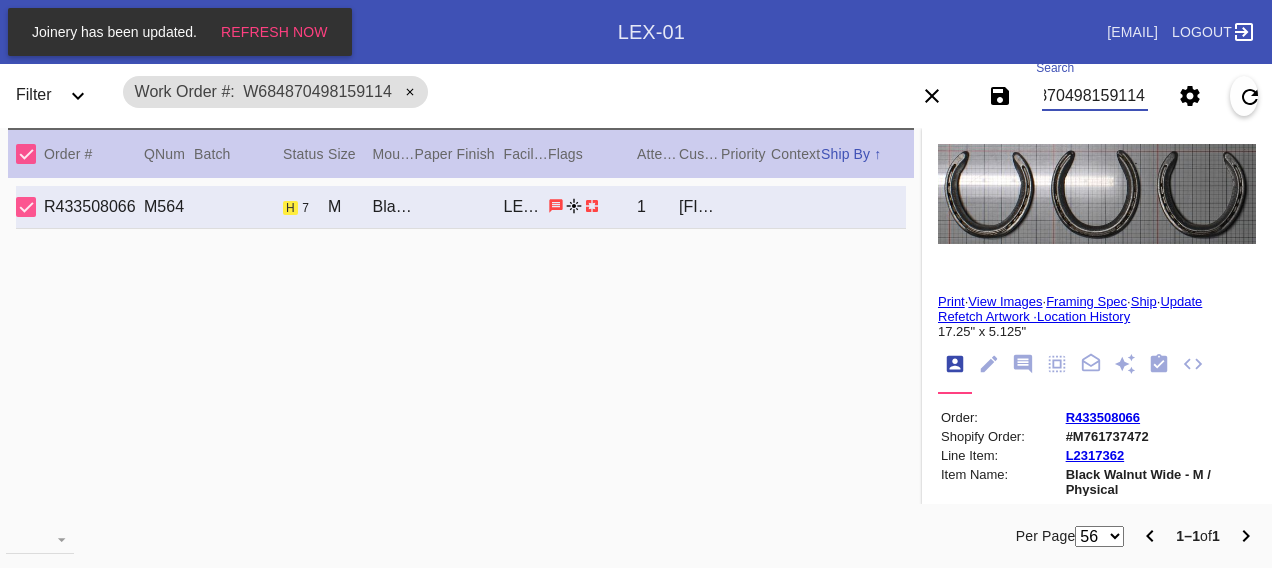 click on "W684870498159114" at bounding box center [1094, 96] 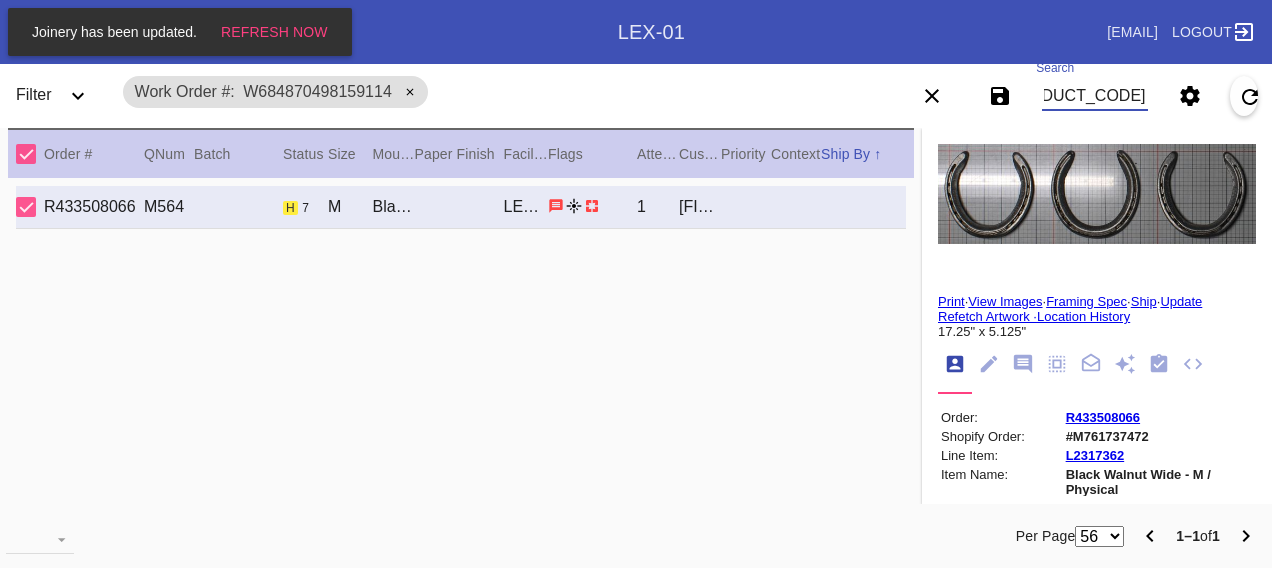 type on "[PRODUCT_CODE]" 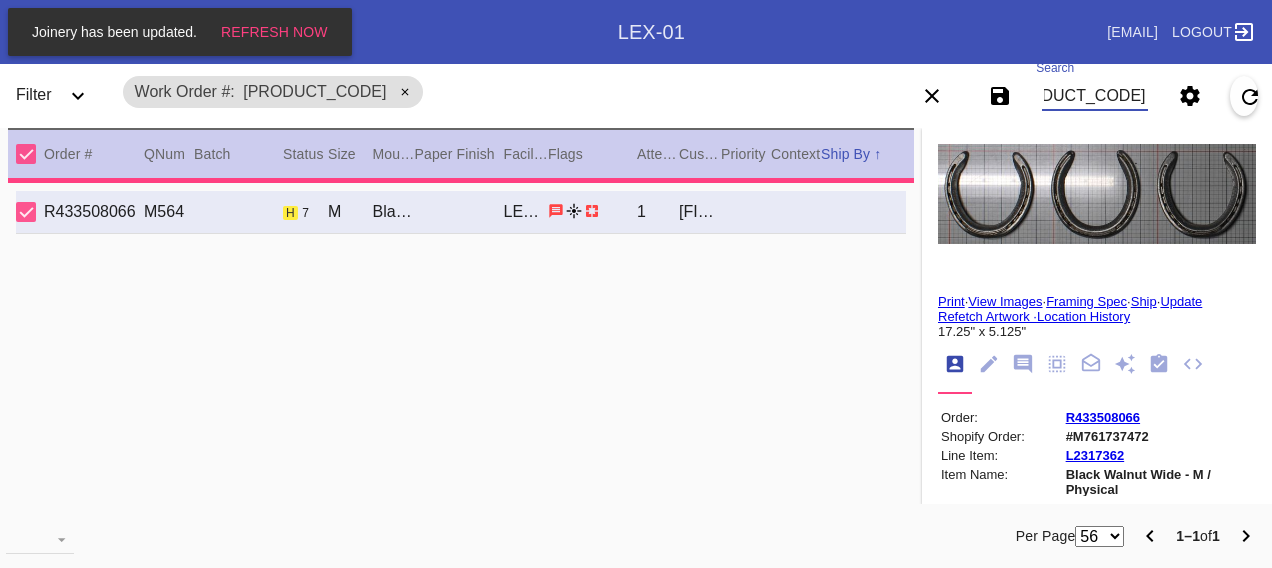 type on "3.0" 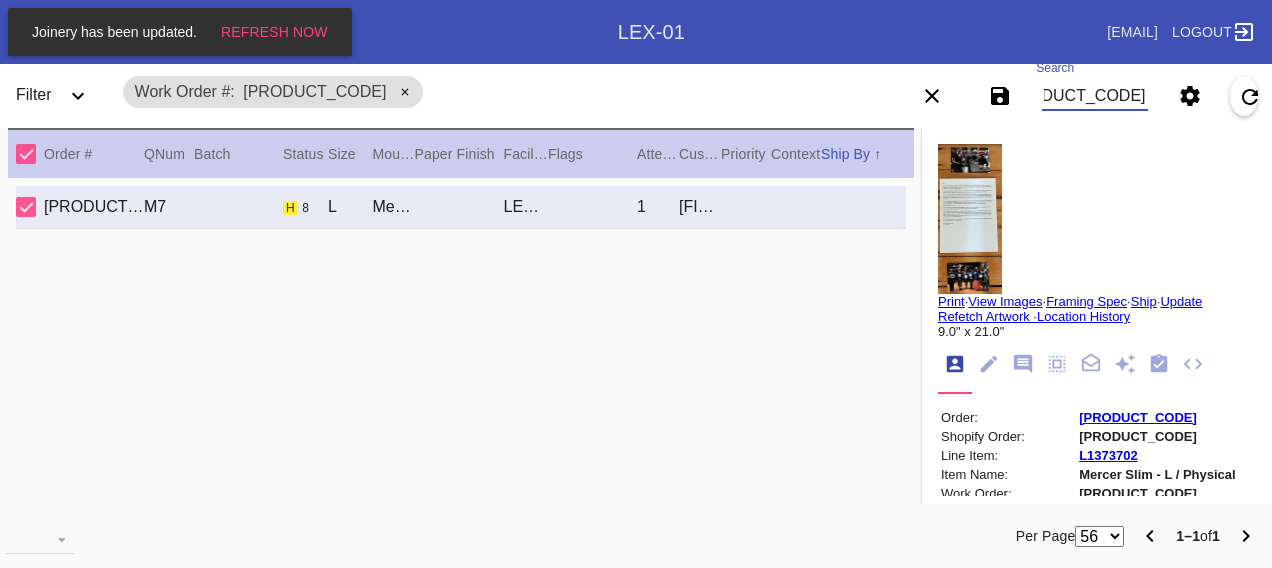 click on "[PRODUCT_CODE]" at bounding box center (1094, 96) 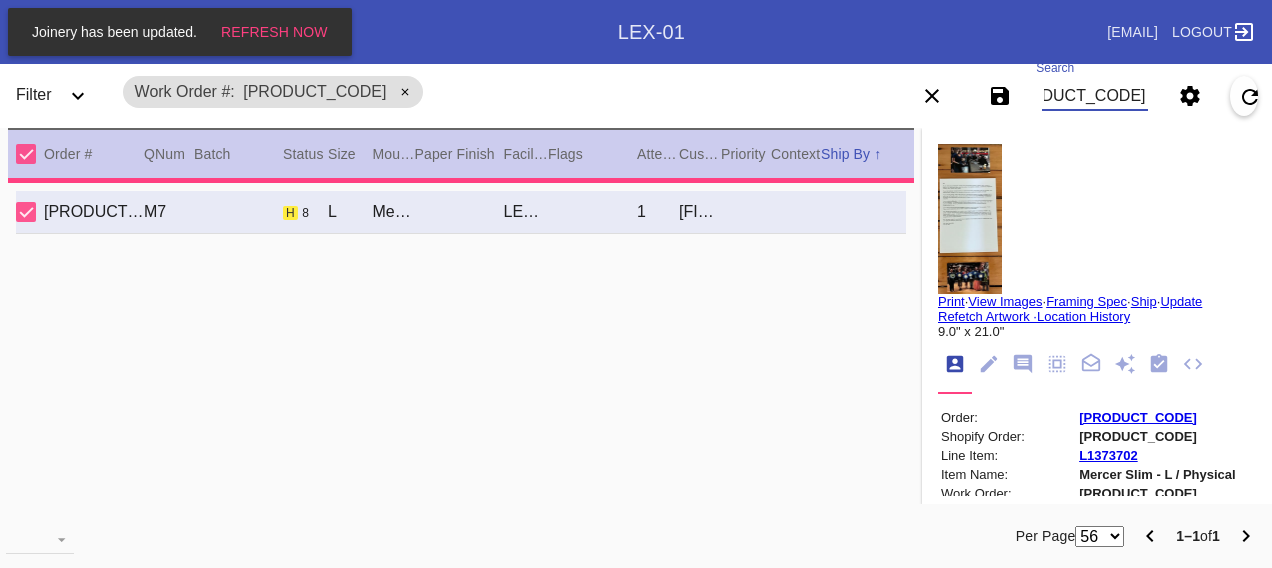 type on "1.5" 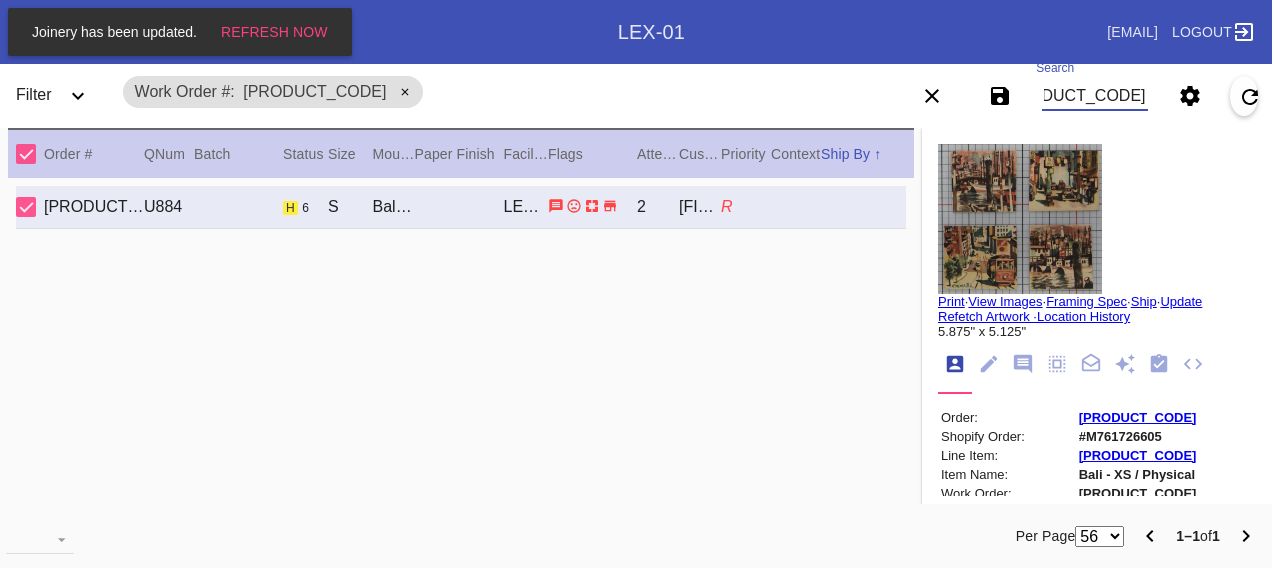 click on "[PRODUCT_CODE]" at bounding box center (1094, 96) 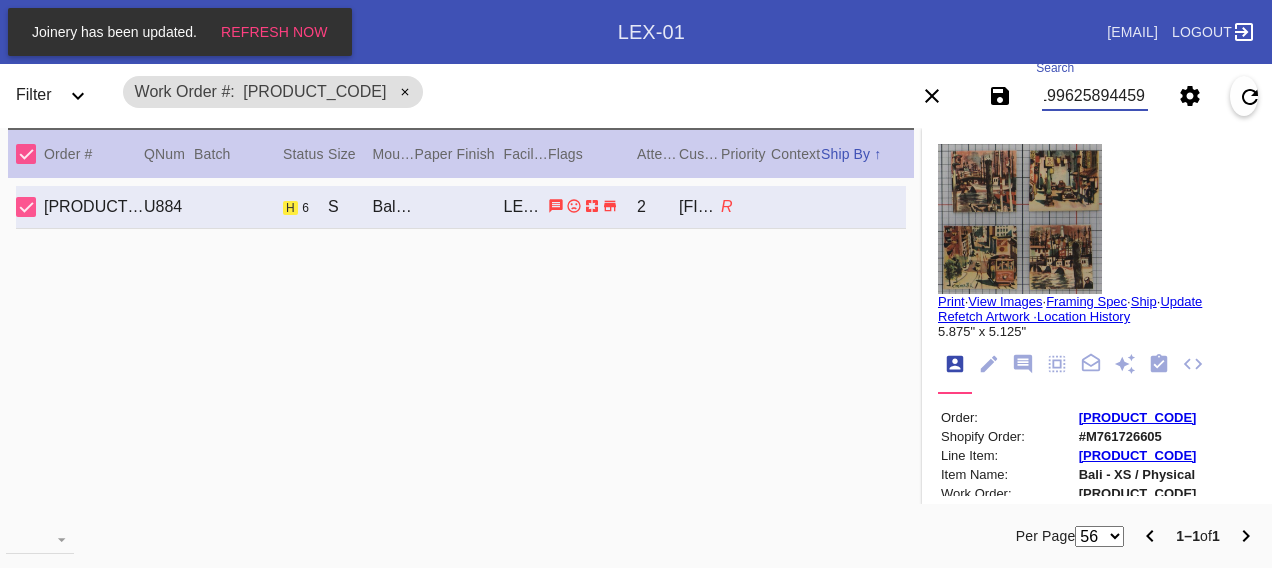 type on "W638199625894459" 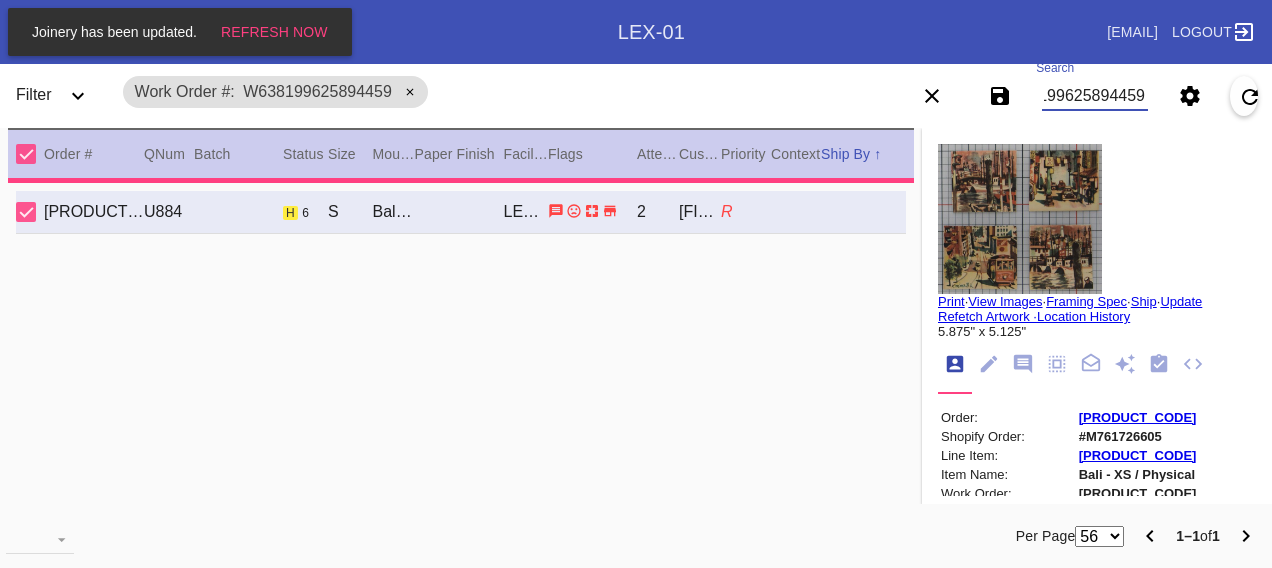 type on "2.5" 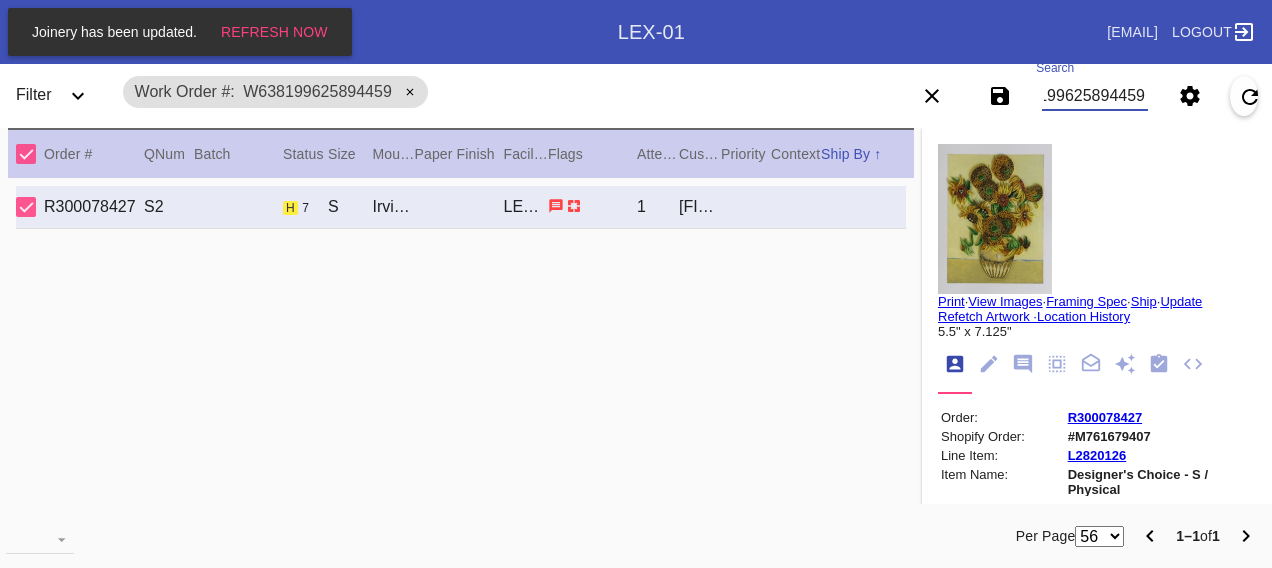 click on "W638199625894459" at bounding box center (1094, 96) 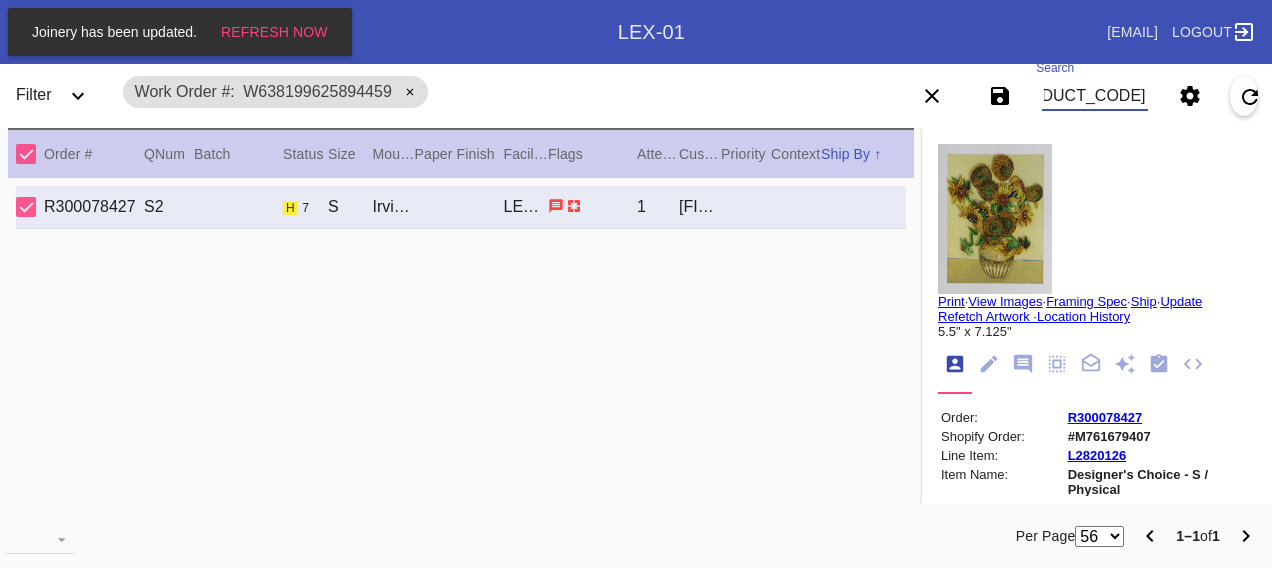 scroll, scrollTop: 0, scrollLeft: 48, axis: horizontal 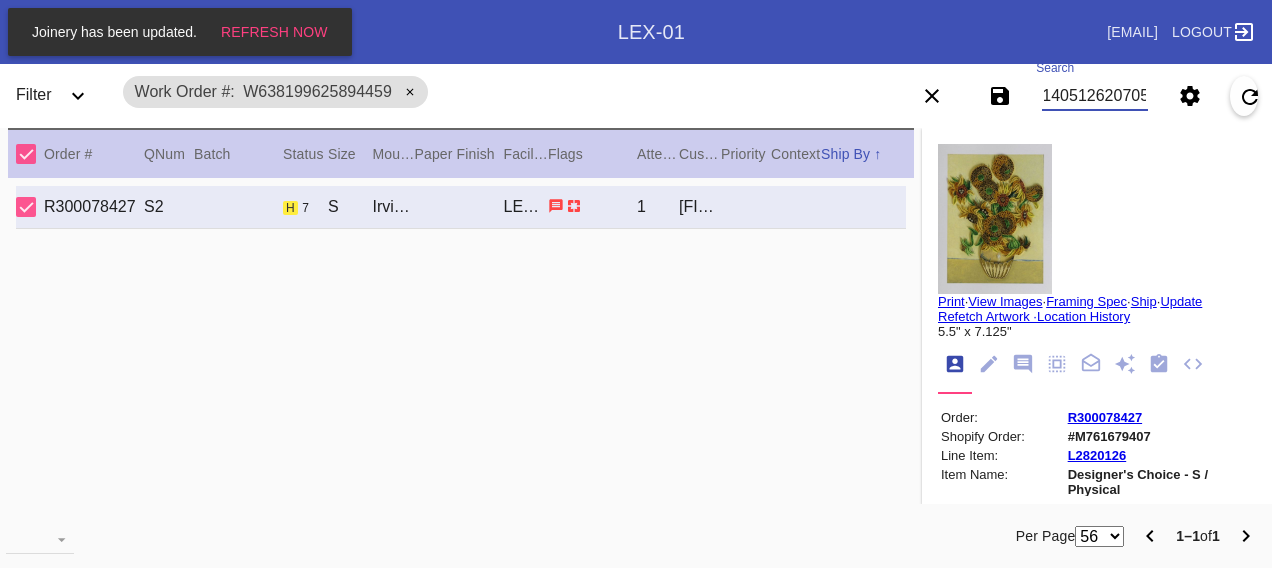 type on "W701405126207058" 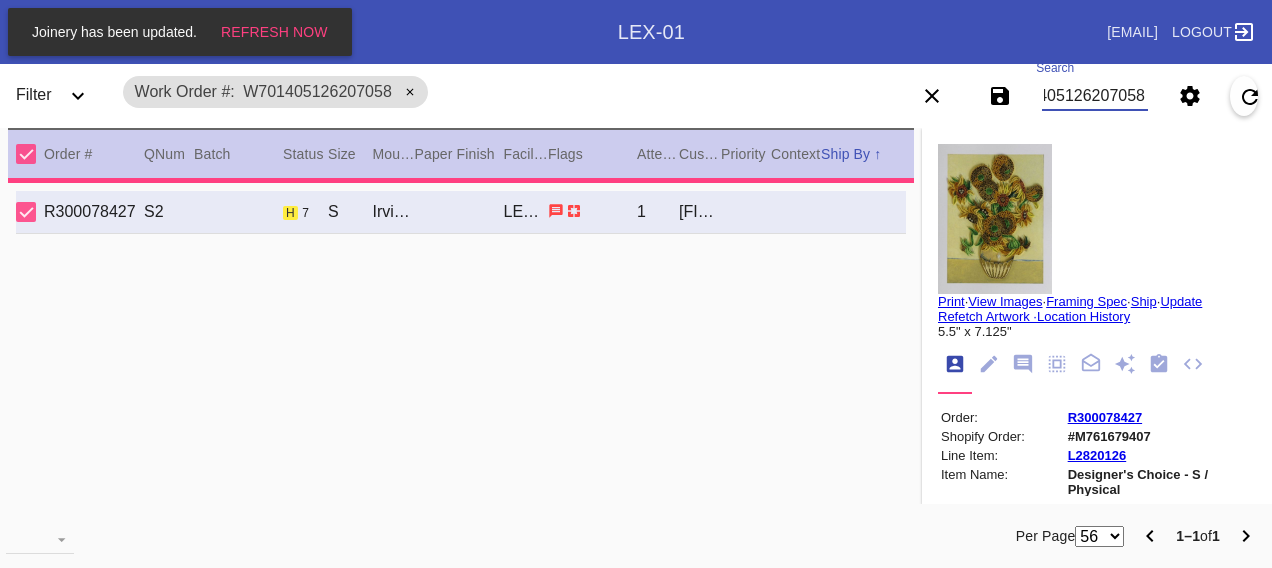 type on "2.0" 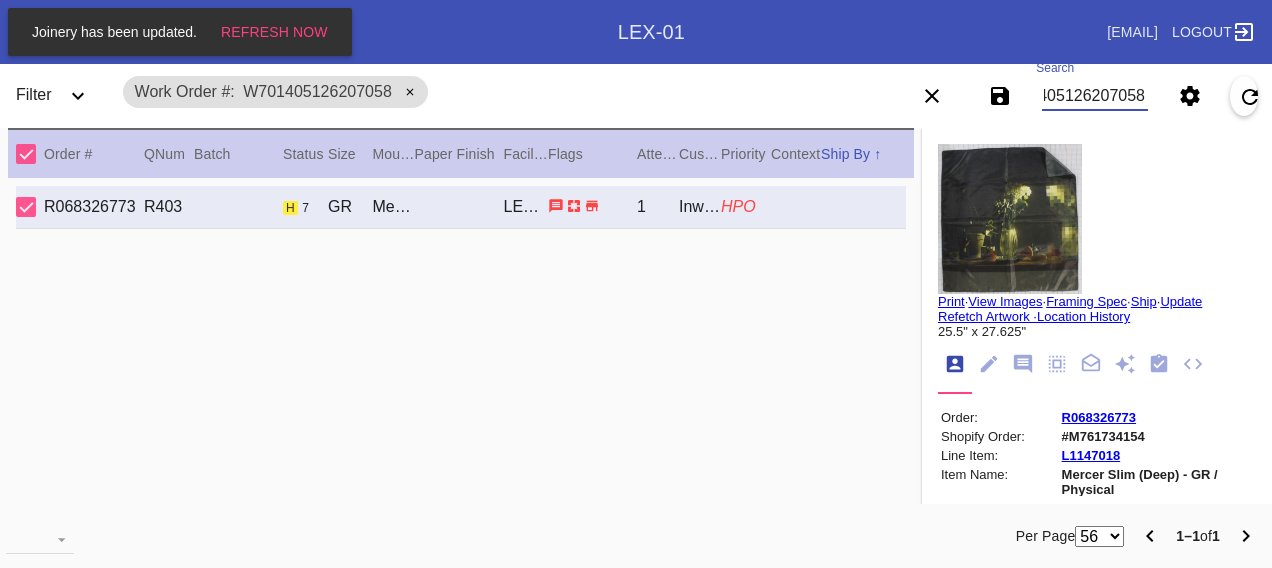 click on "W701405126207058" at bounding box center (1094, 96) 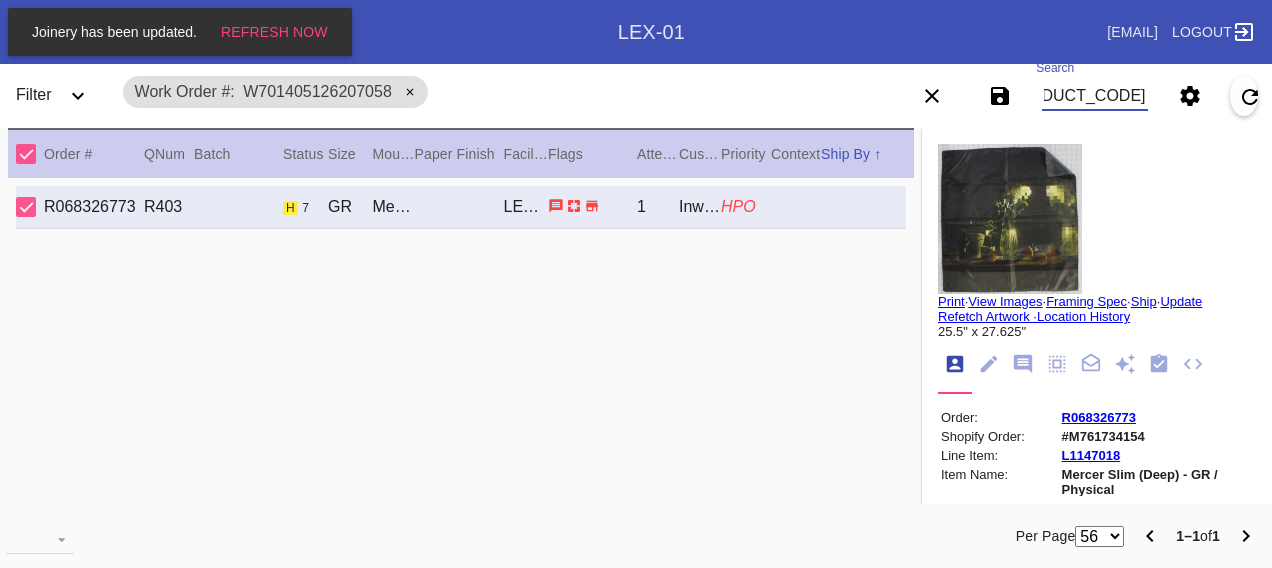 type on "[PRODUCT_CODE]" 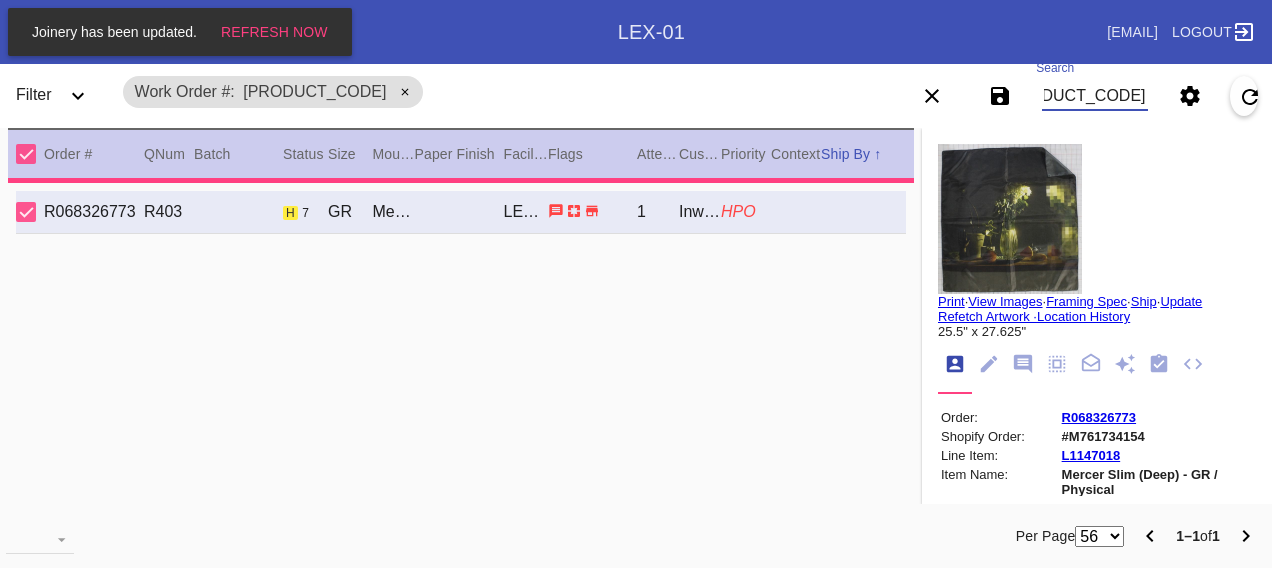 type on "1.5" 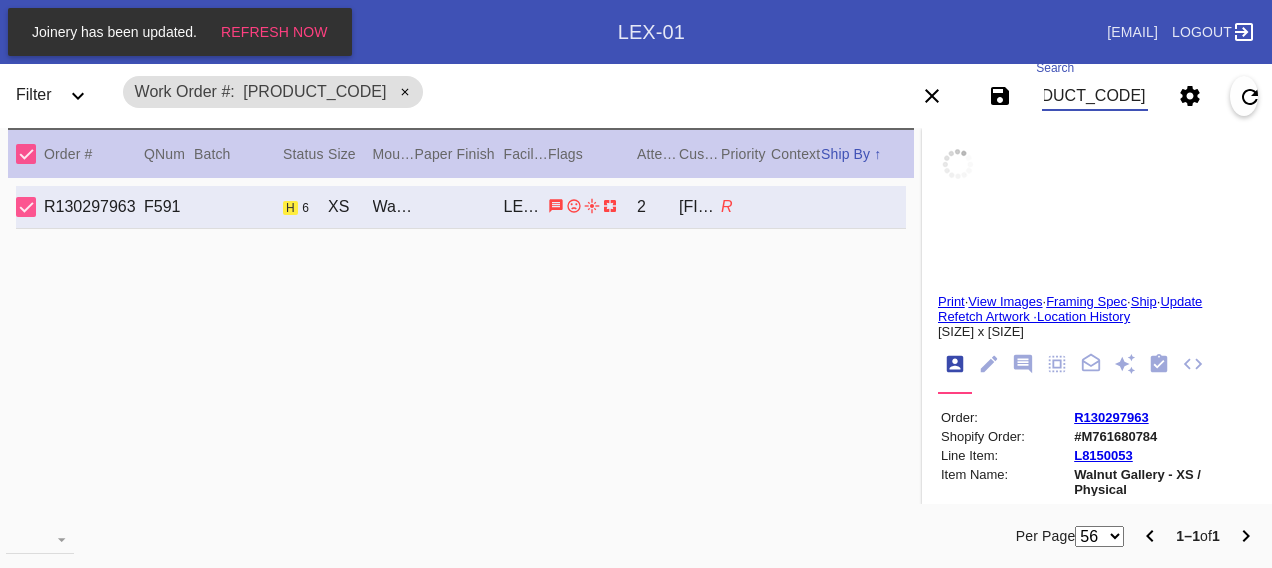 type on "[FIRST] [LAST]" 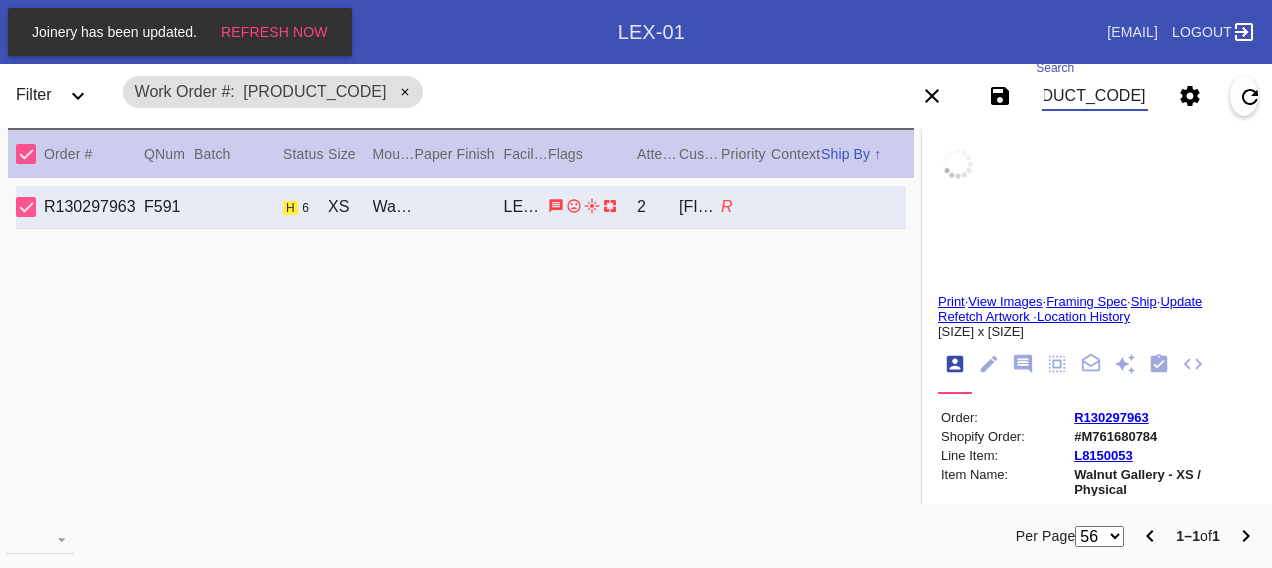 type on "[DATE] - [DATE]" 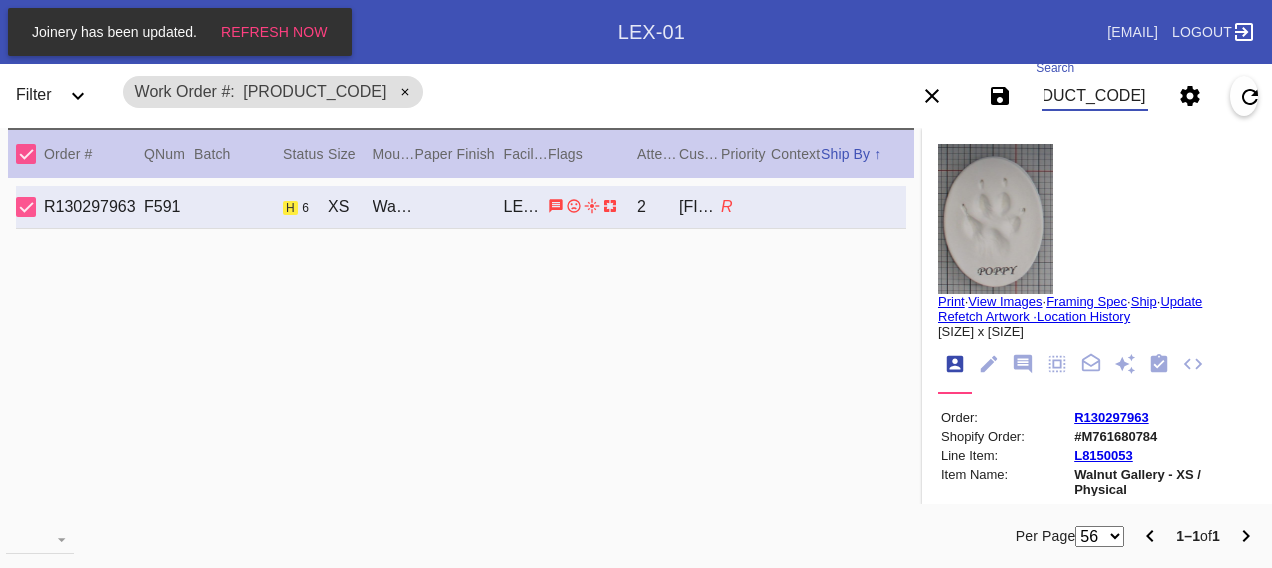click on "[PRODUCT_CODE]" at bounding box center [1094, 96] 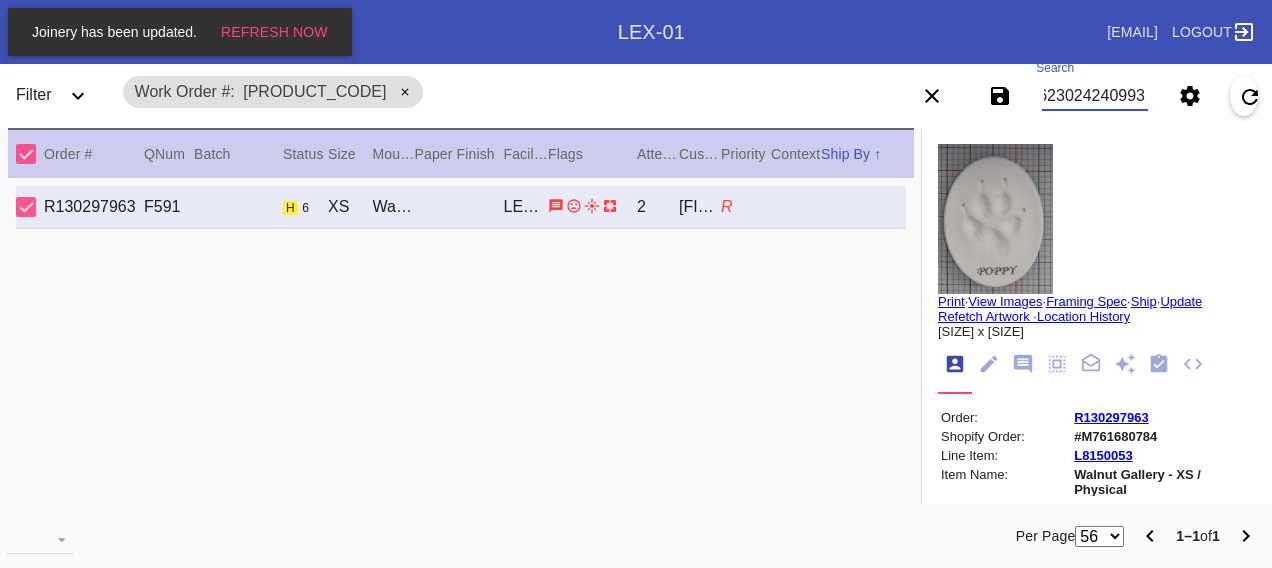type on "W563623024240993" 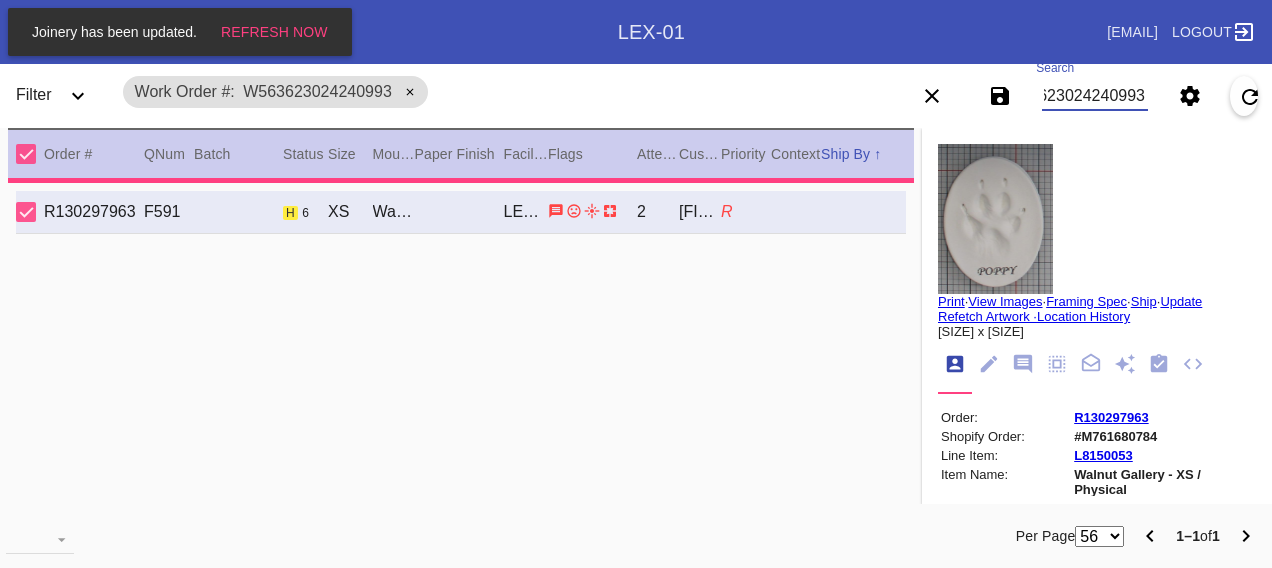 type on "5.125" 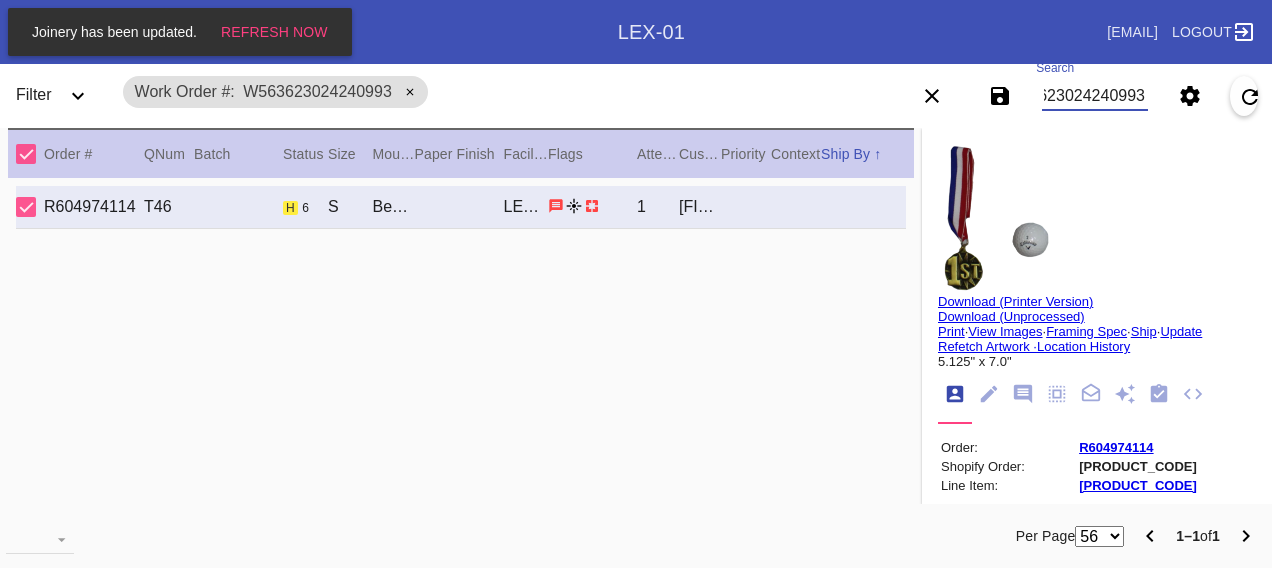 click on "W563623024240993" at bounding box center [1094, 96] 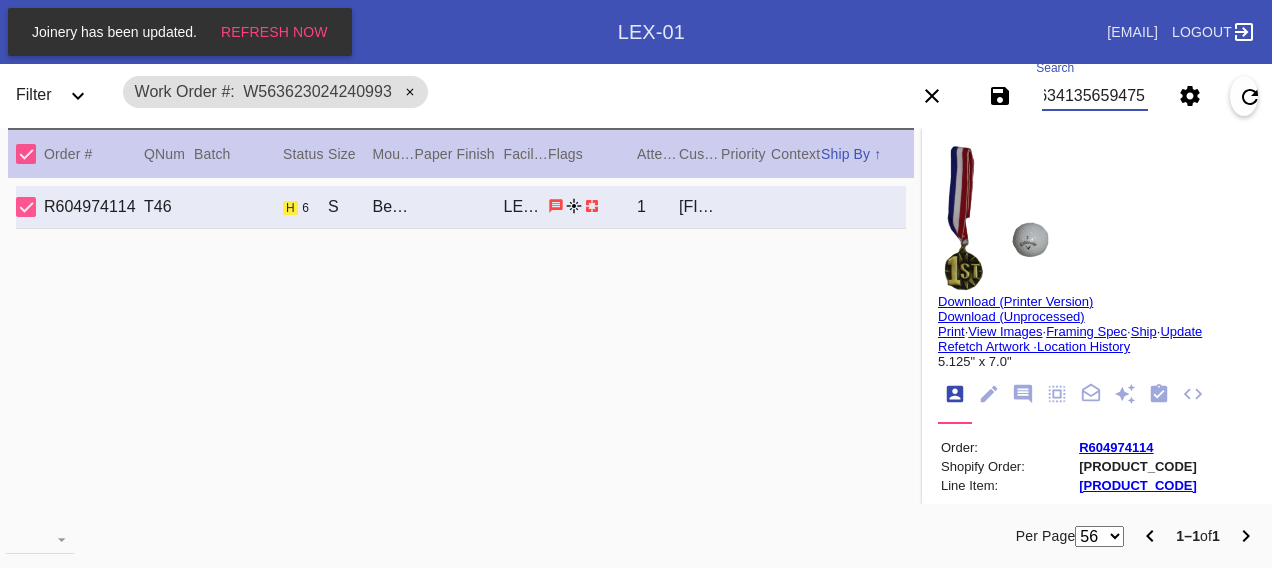 scroll, scrollTop: 0, scrollLeft: 48, axis: horizontal 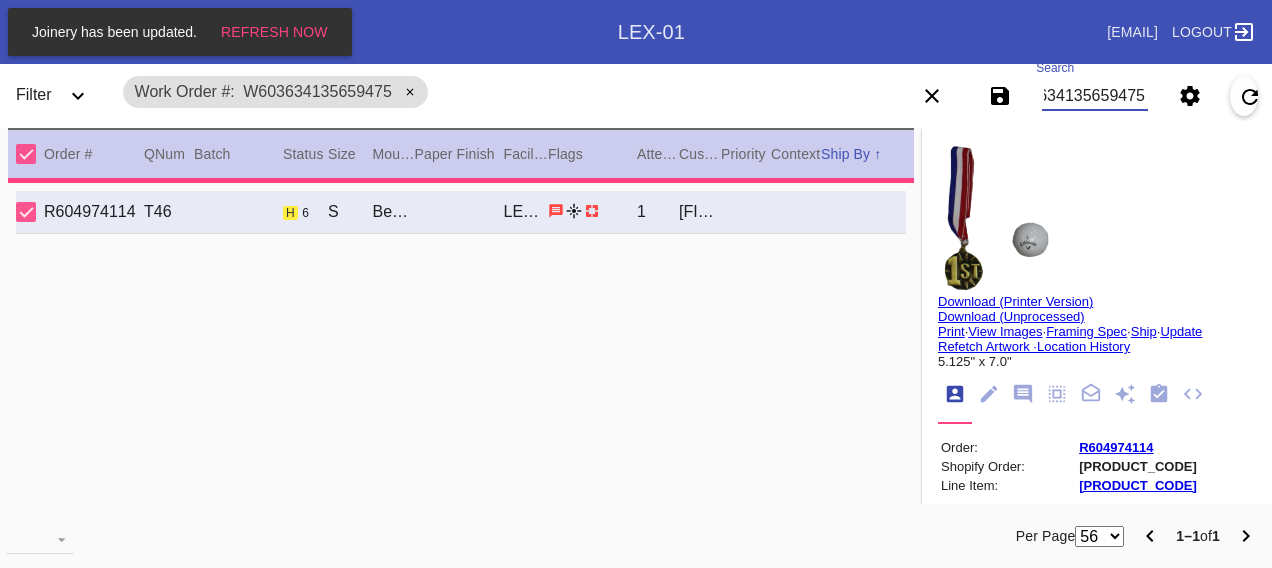 type on "8.0" 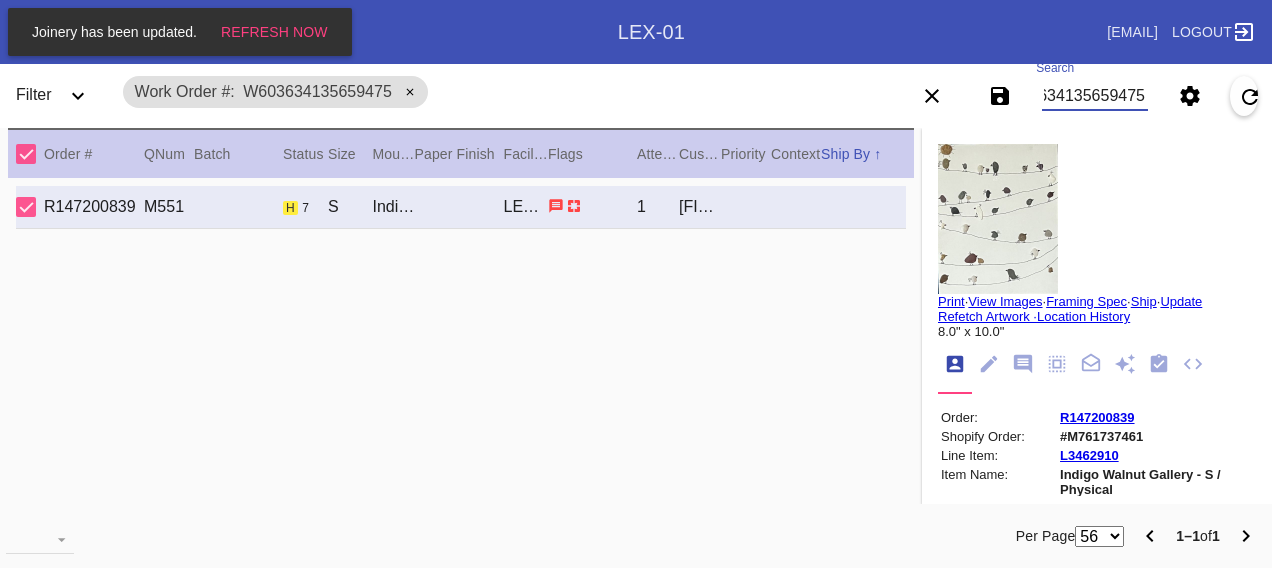 click on "W603634135659475" at bounding box center [1094, 96] 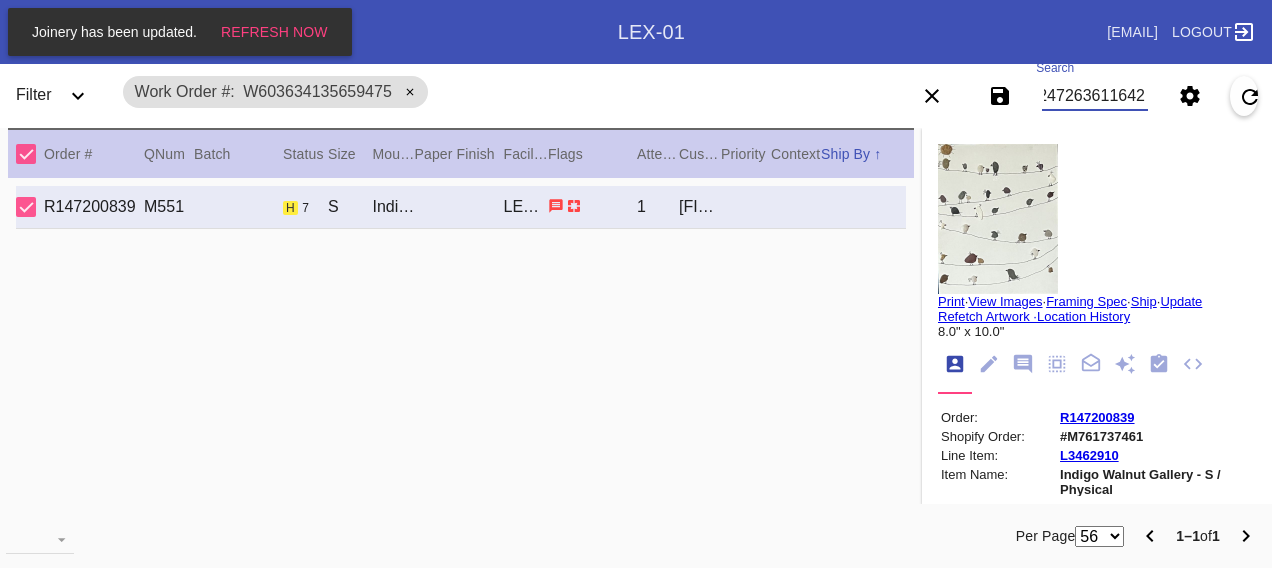 type on "W501247263611642" 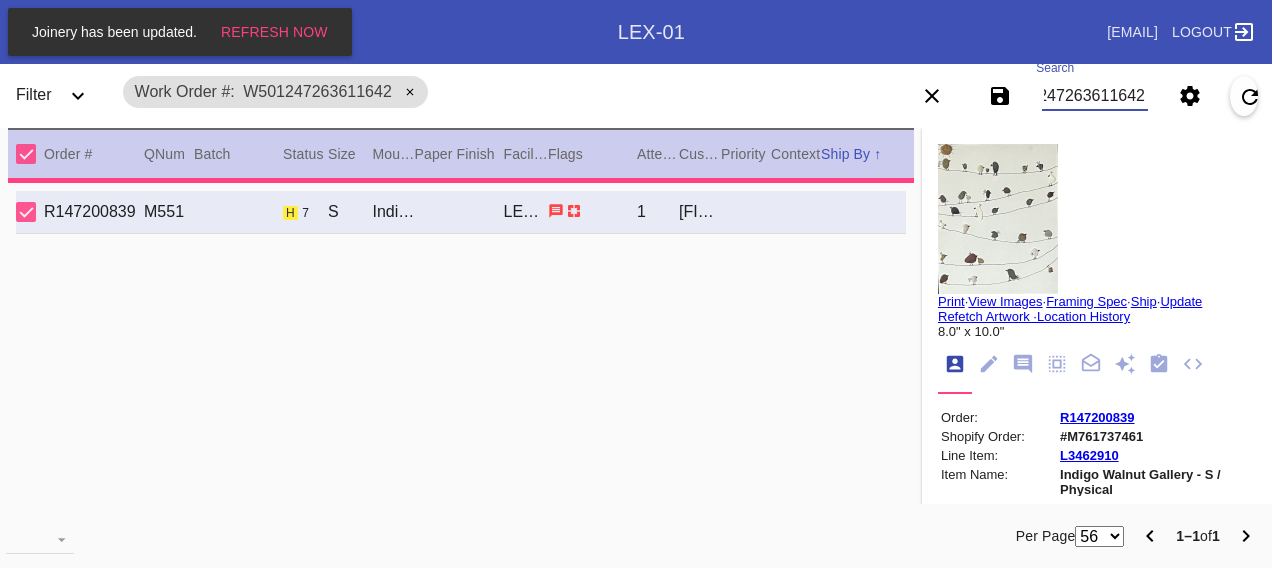 type on "1.0" 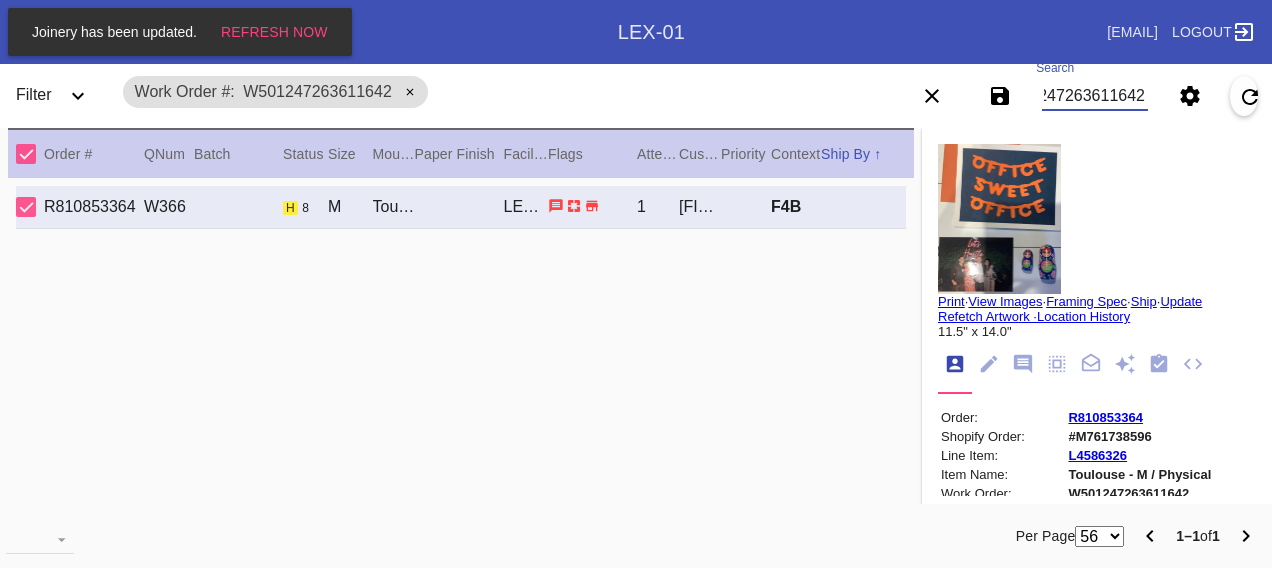 click on "W501247263611642" at bounding box center [1094, 96] 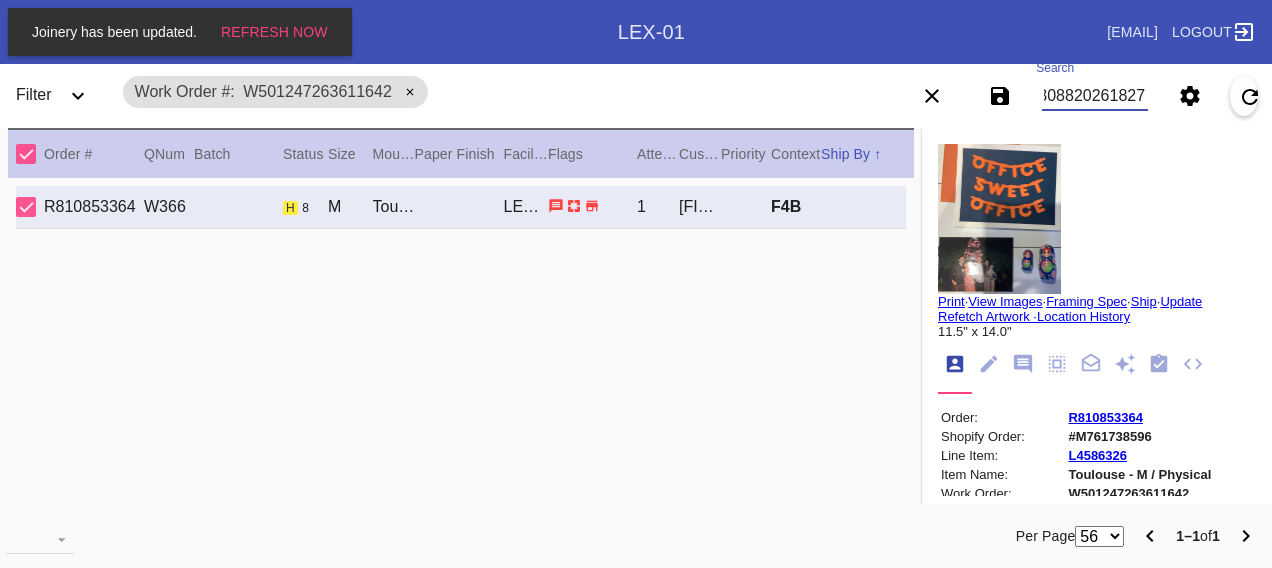 scroll, scrollTop: 0, scrollLeft: 48, axis: horizontal 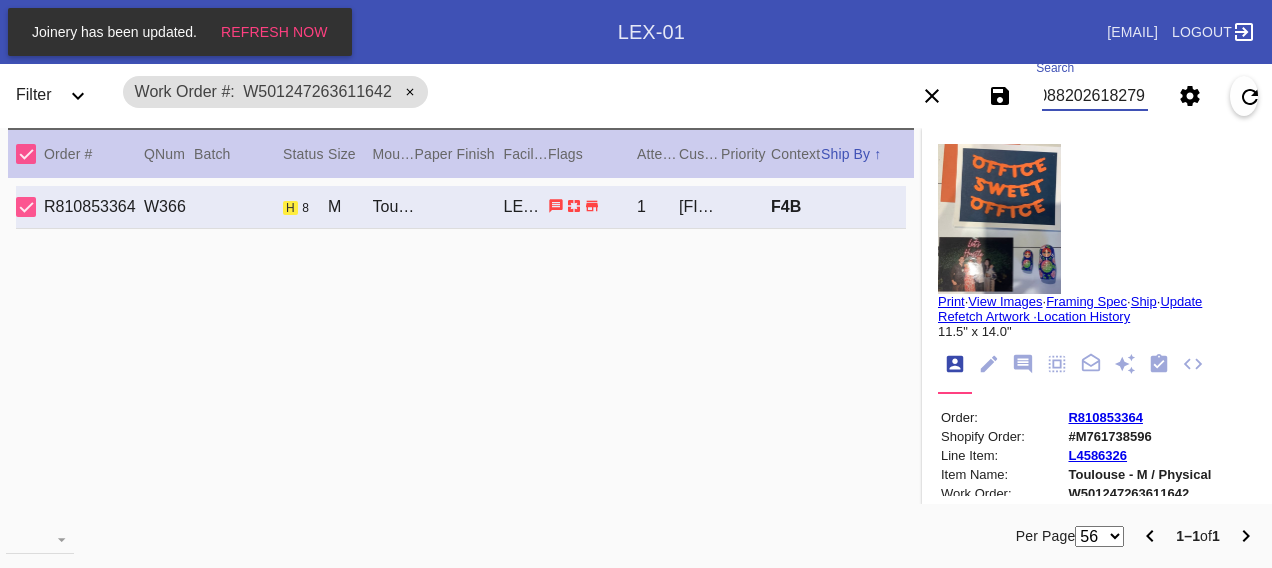 type on "W643088202618279" 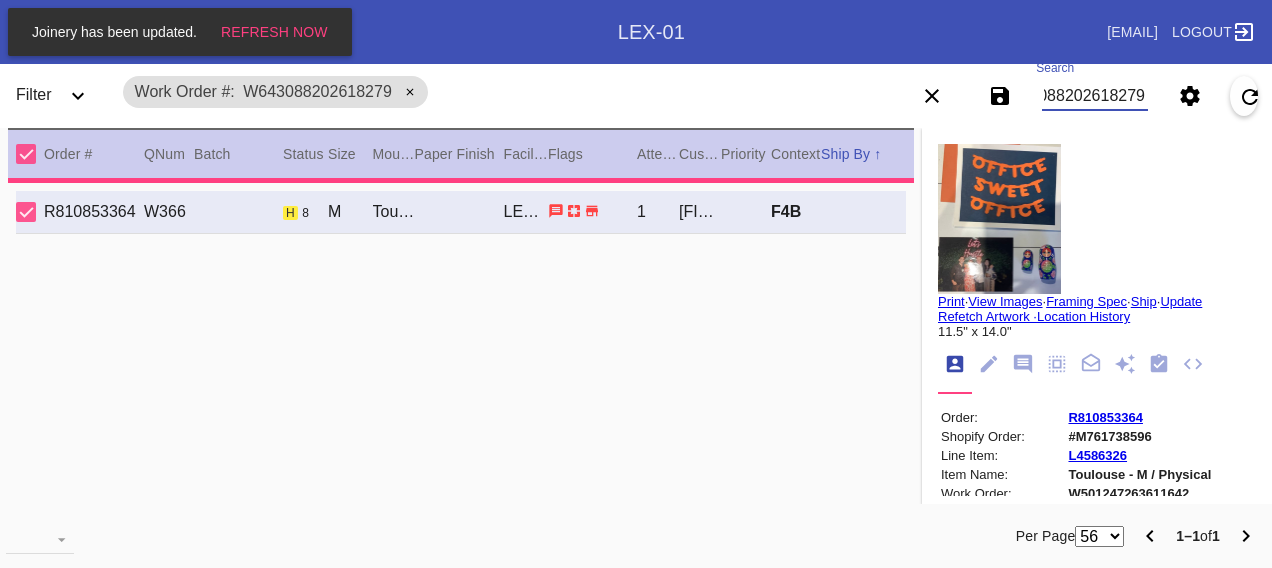 type on "2.5" 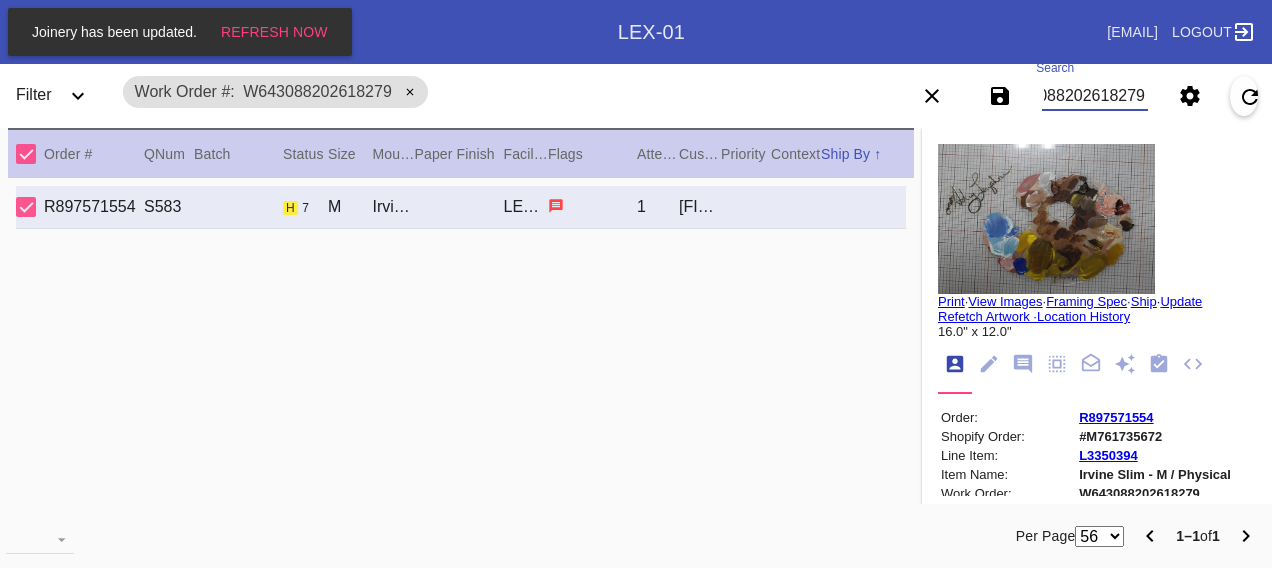 click on "W643088202618279" at bounding box center [1094, 96] 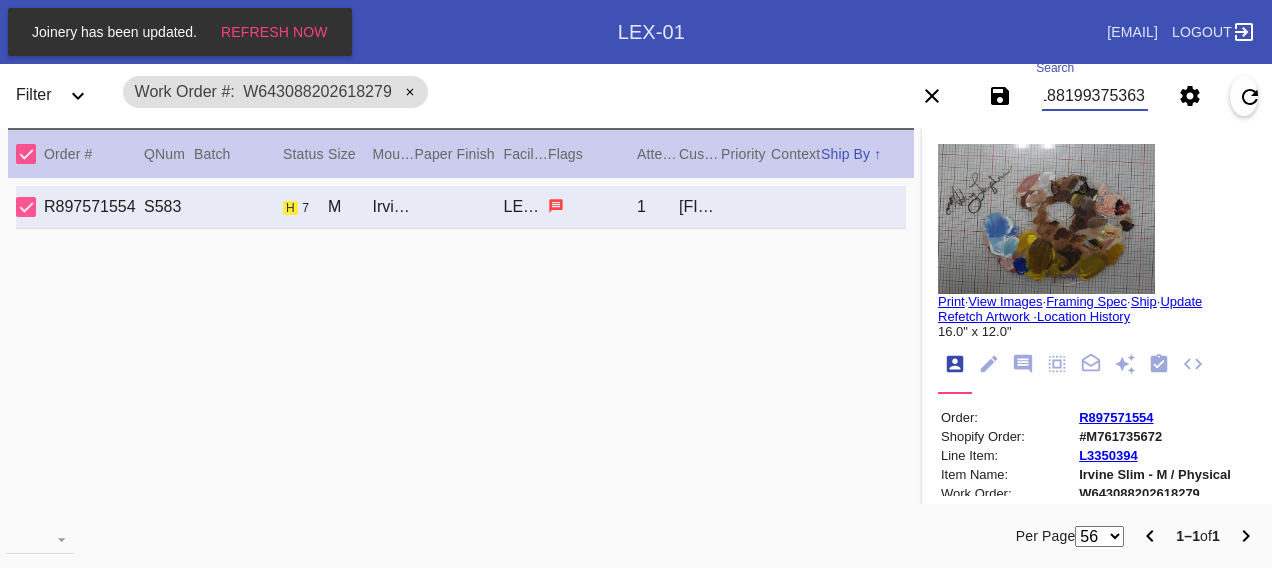 type on "W763188199375363" 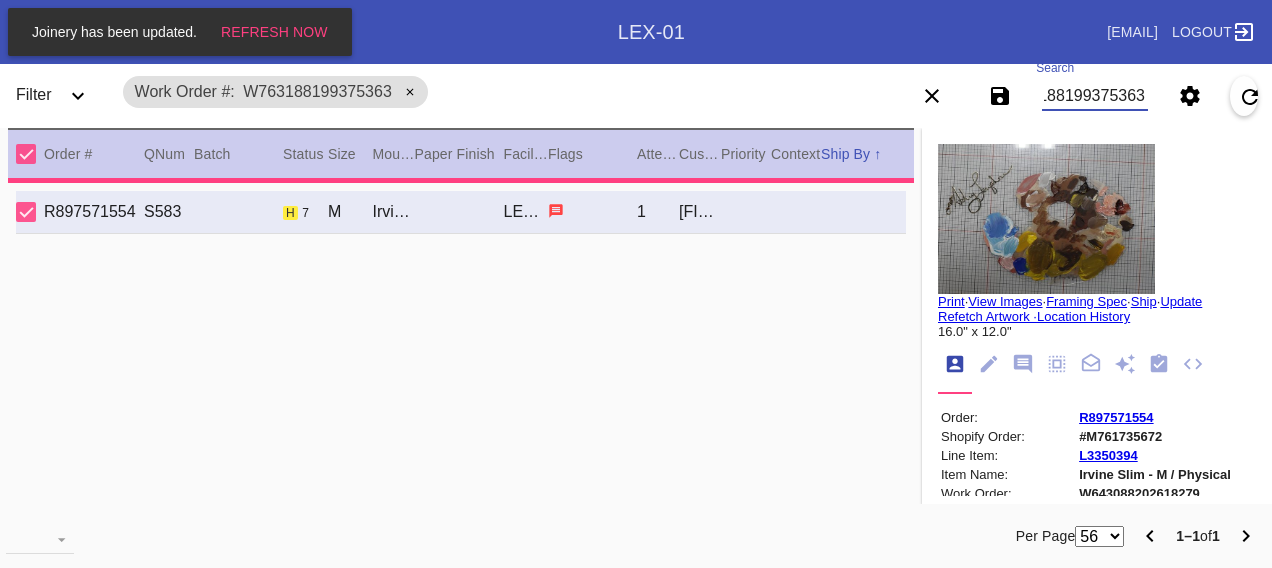type on "3.0" 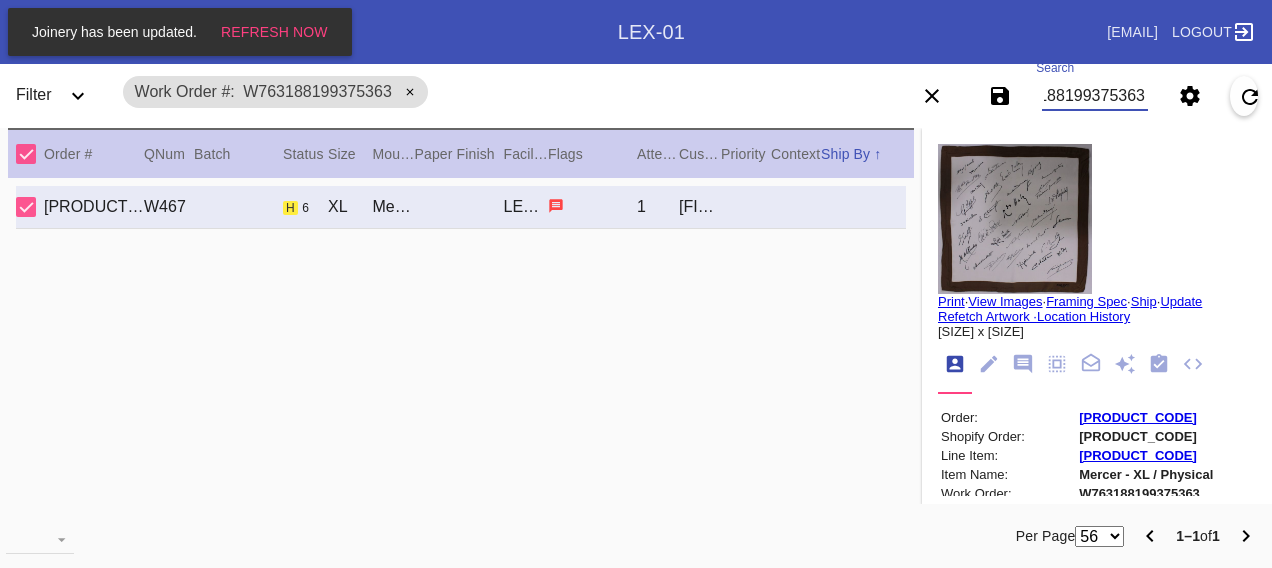 click on "W763188199375363" at bounding box center [1094, 96] 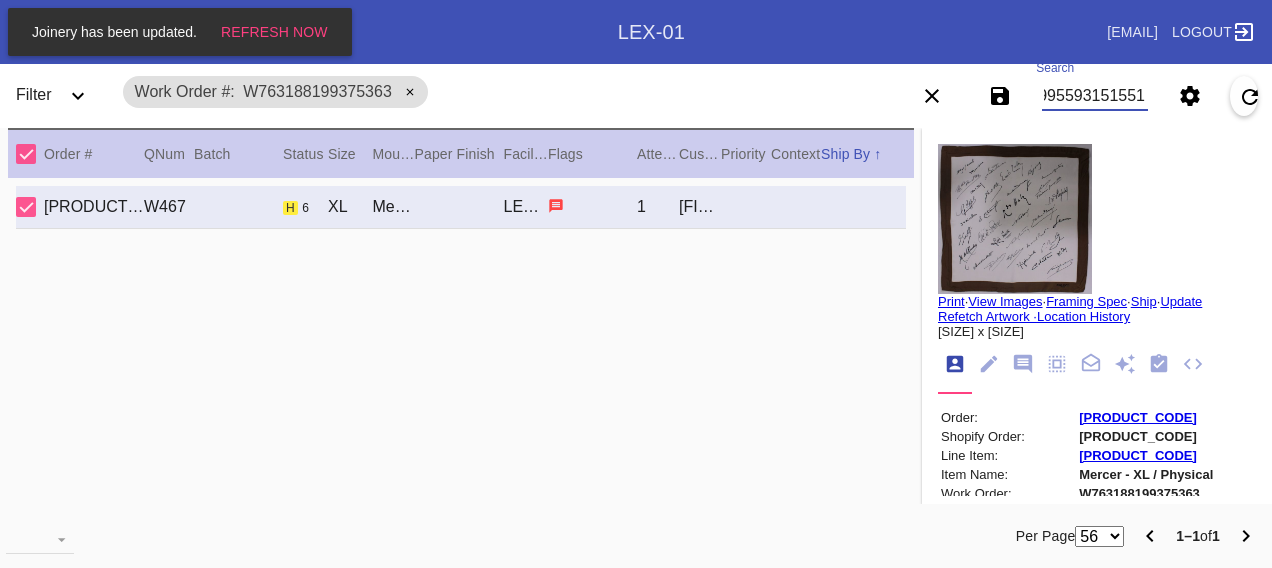 type on "W474995593151551" 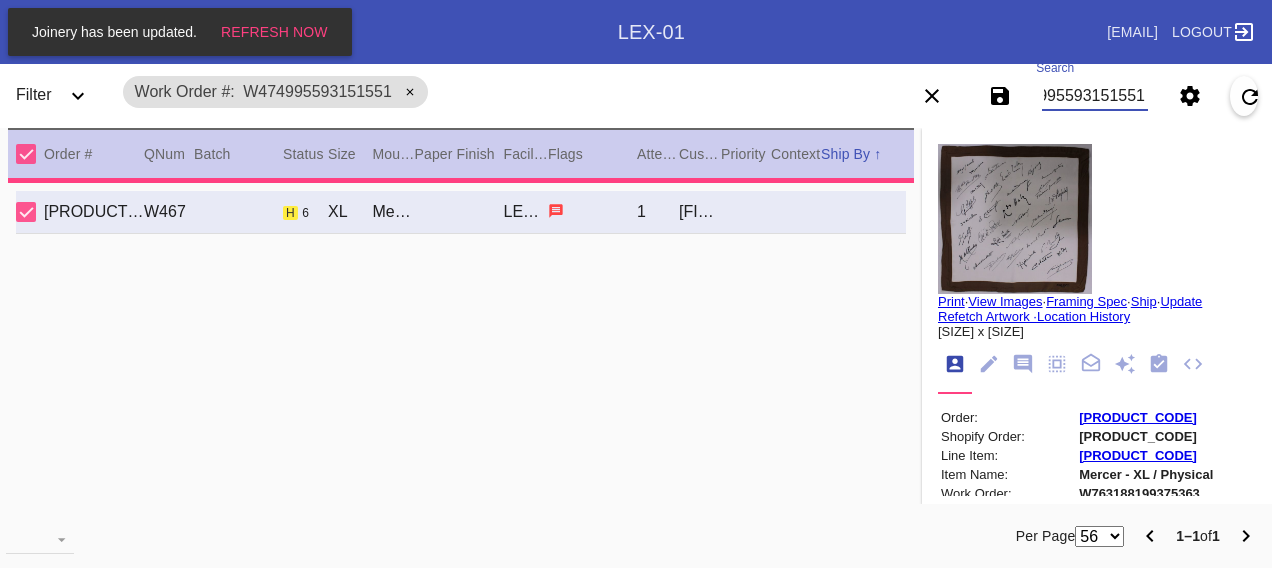 type on "2.0" 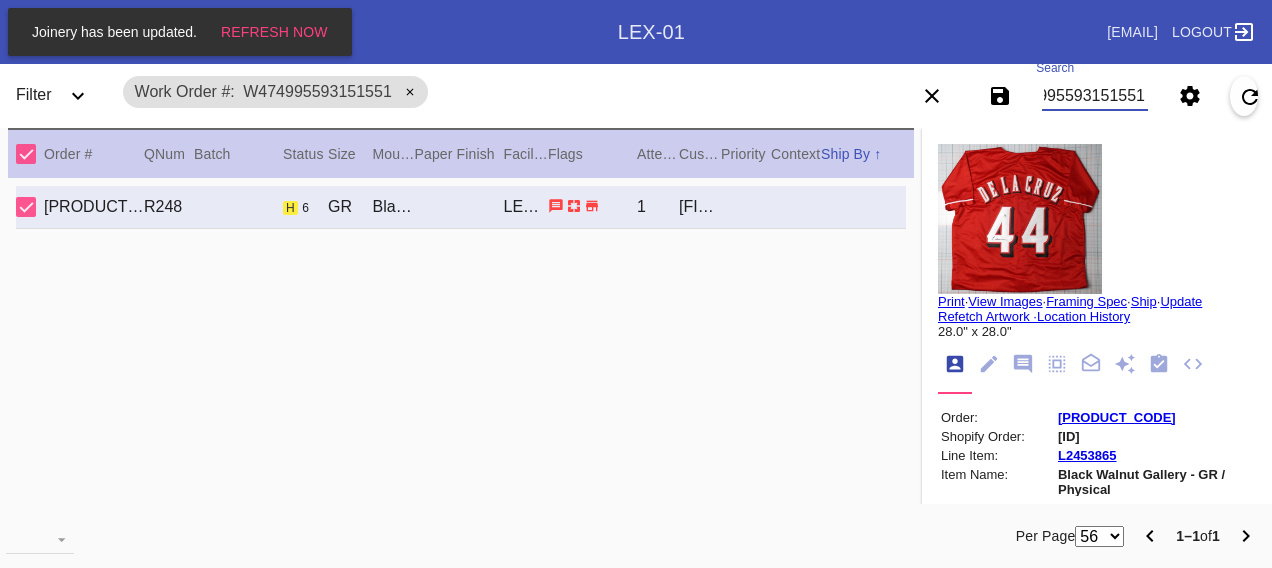 click on "W474995593151551" at bounding box center (1094, 96) 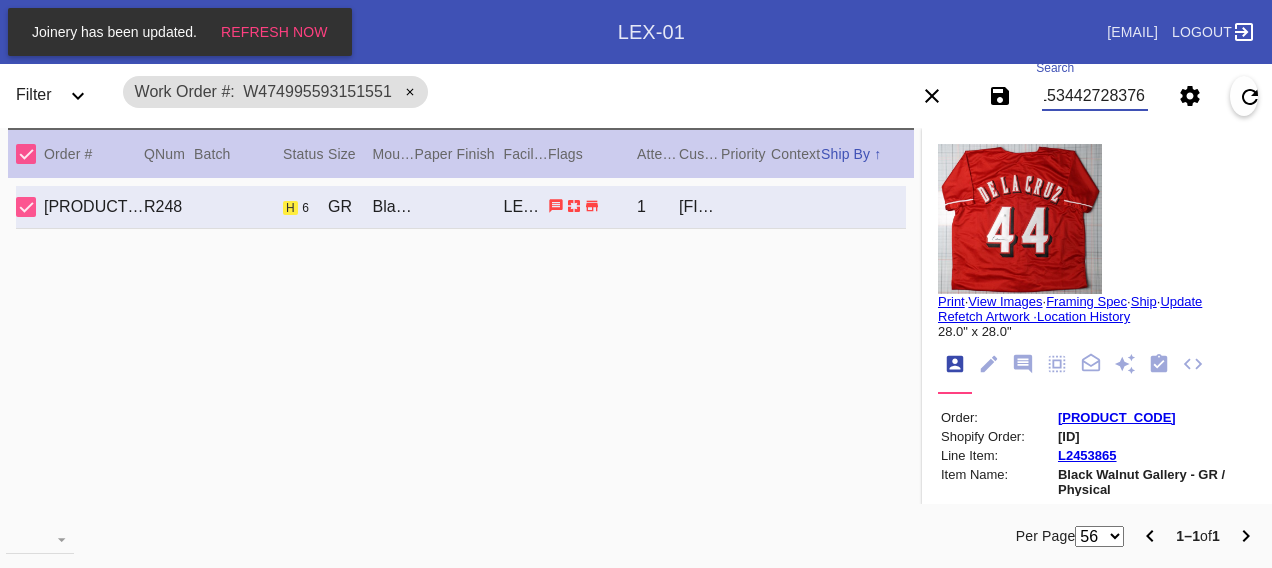 scroll, scrollTop: 0, scrollLeft: 48, axis: horizontal 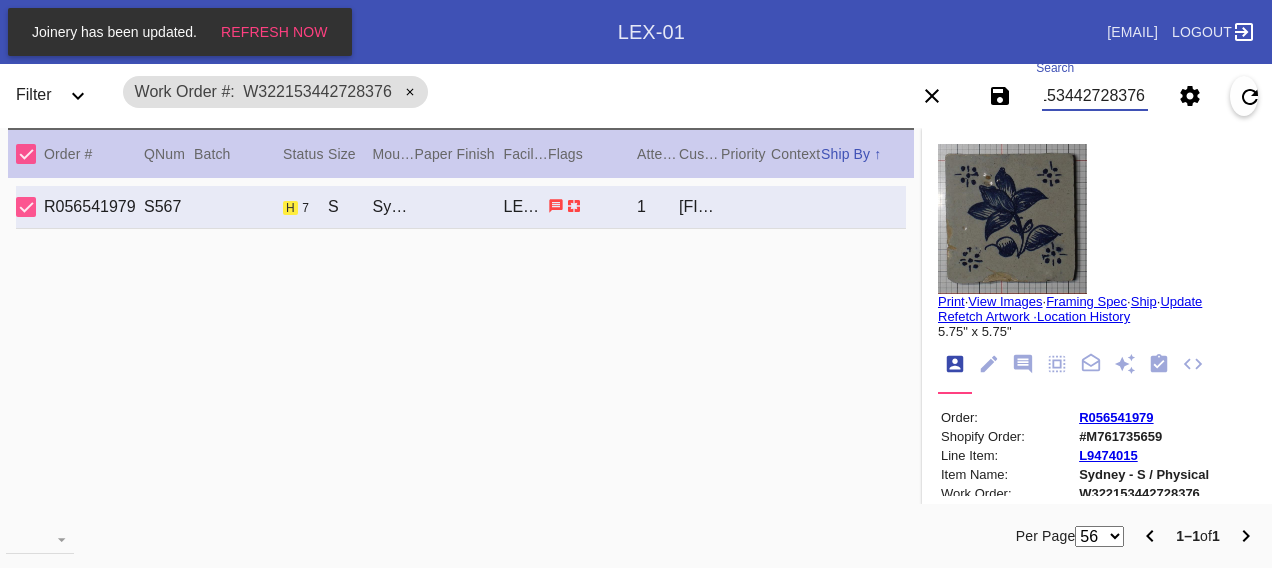click on "W322153442728376" at bounding box center (1094, 96) 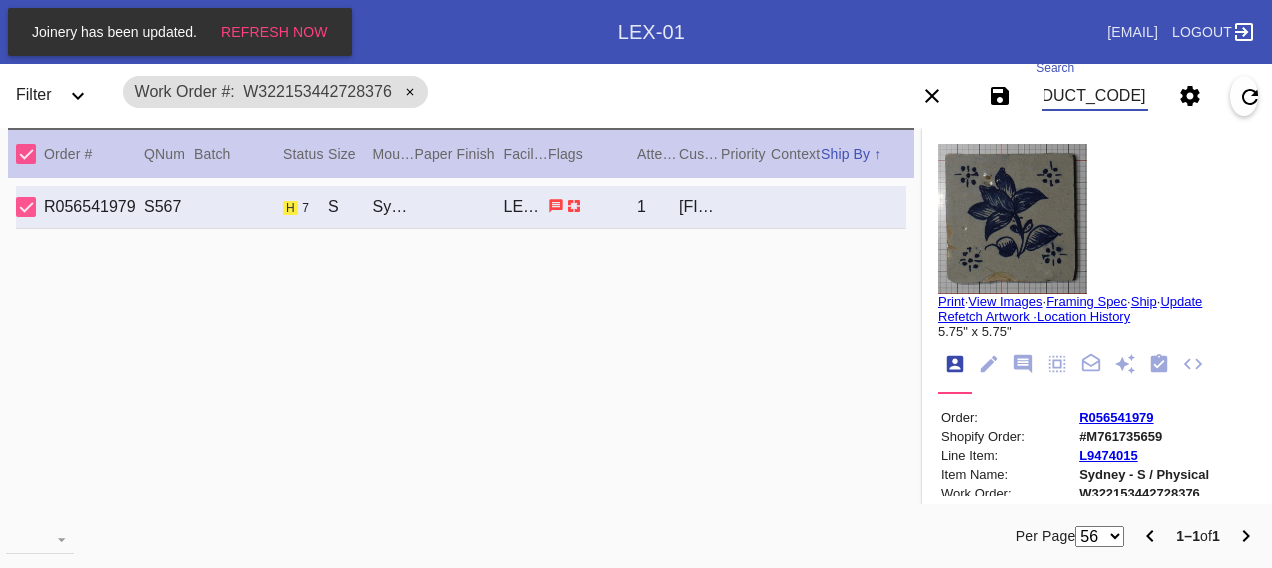 scroll, scrollTop: 0, scrollLeft: 48, axis: horizontal 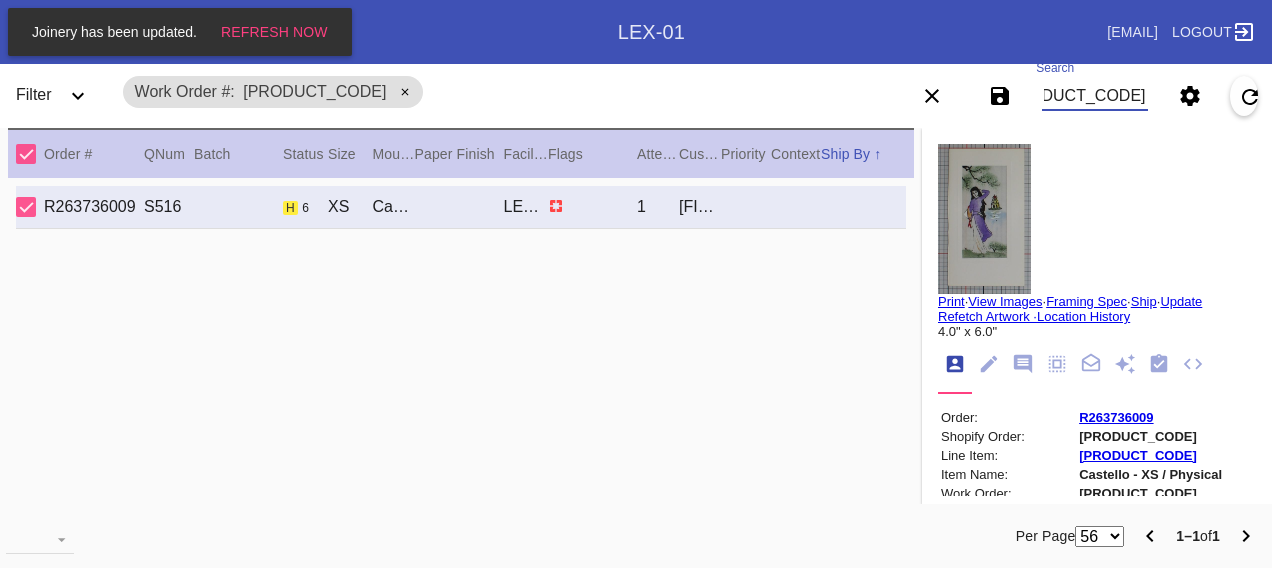 click on "[PRODUCT_CODE]" at bounding box center [1094, 96] 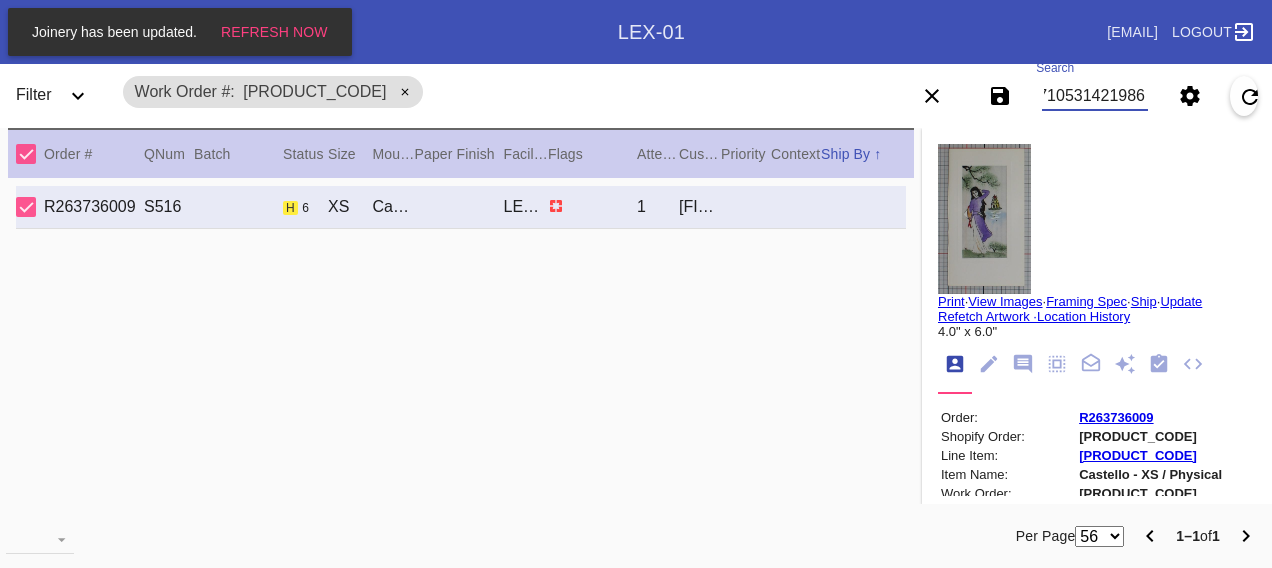 scroll, scrollTop: 0, scrollLeft: 48, axis: horizontal 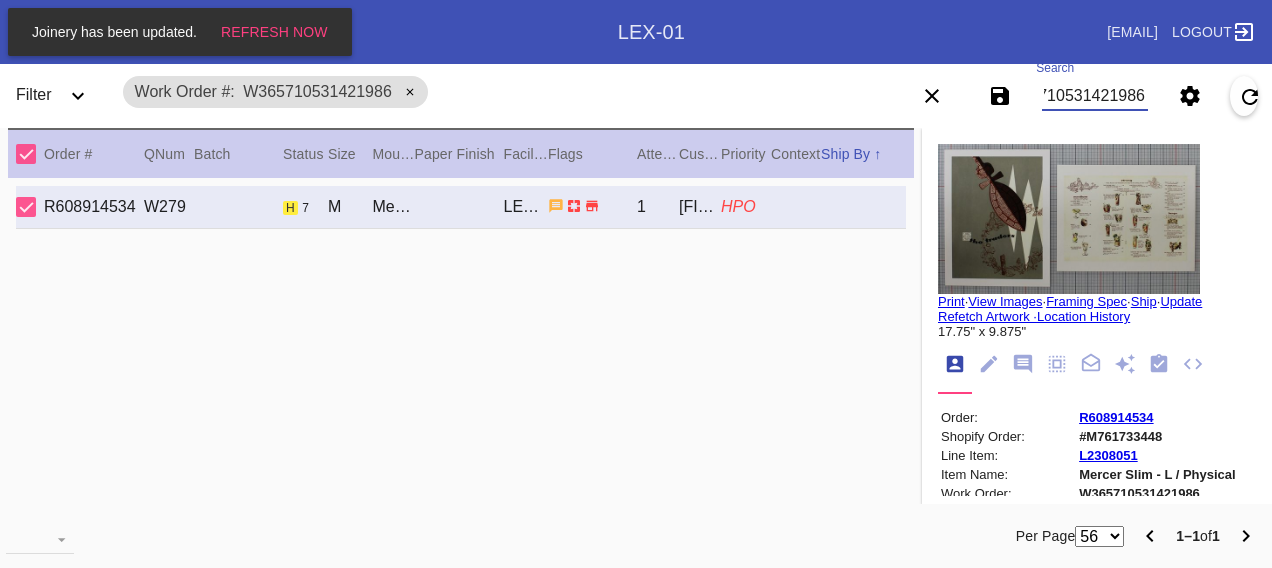 click on "W365710531421986" at bounding box center [1094, 96] 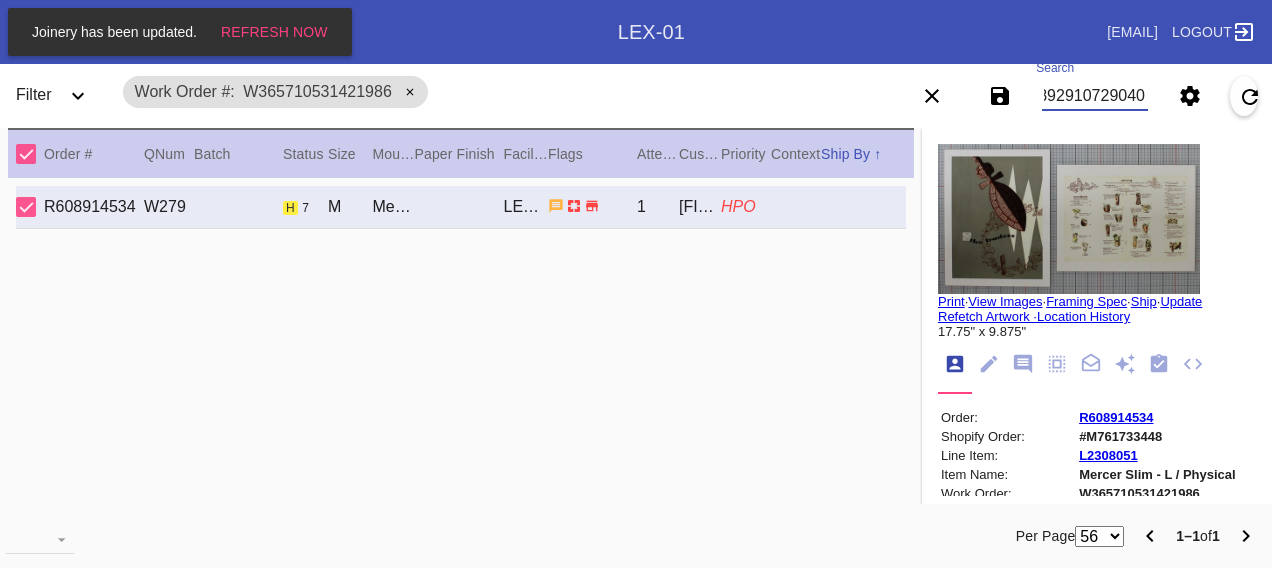 scroll, scrollTop: 0, scrollLeft: 48, axis: horizontal 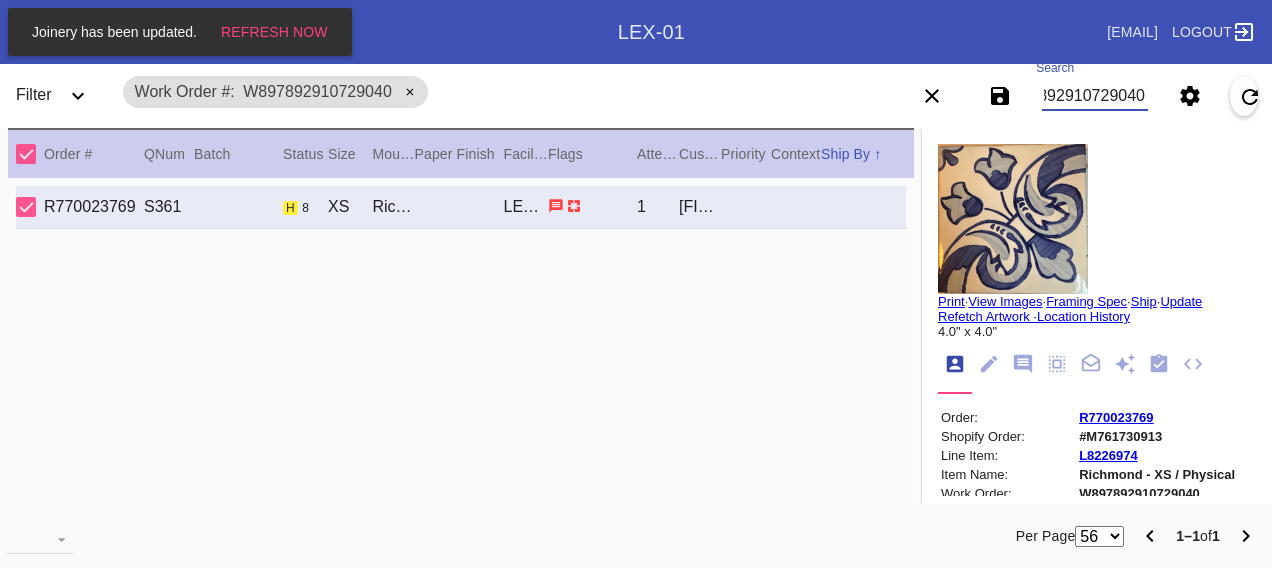 click on "W897892910729040" at bounding box center (1094, 96) 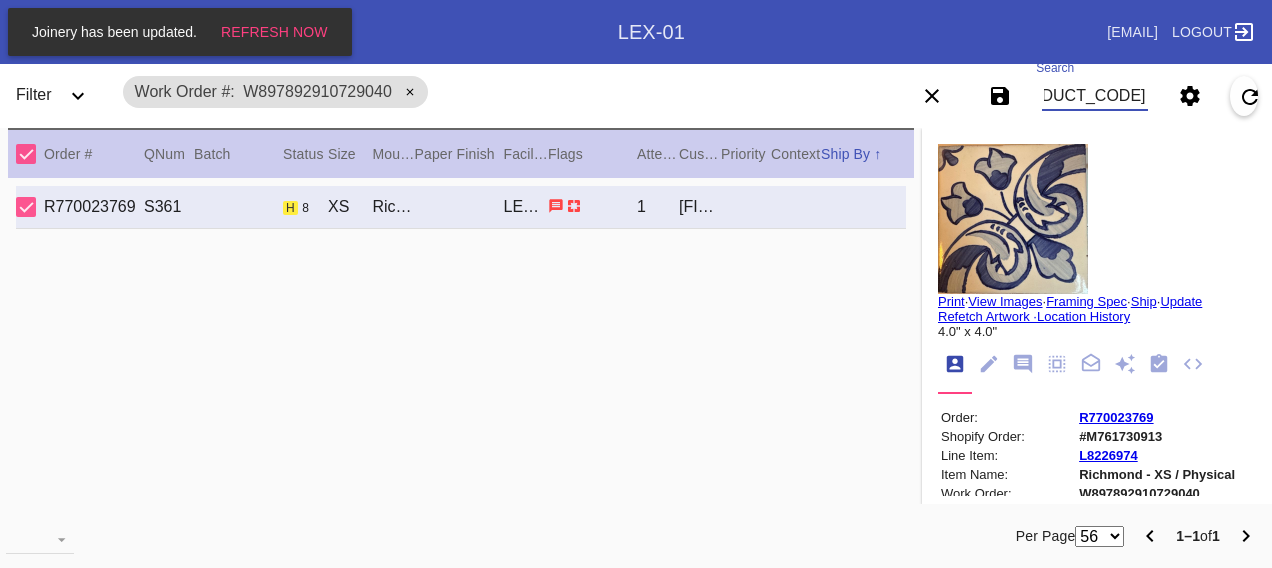 scroll, scrollTop: 0, scrollLeft: 48, axis: horizontal 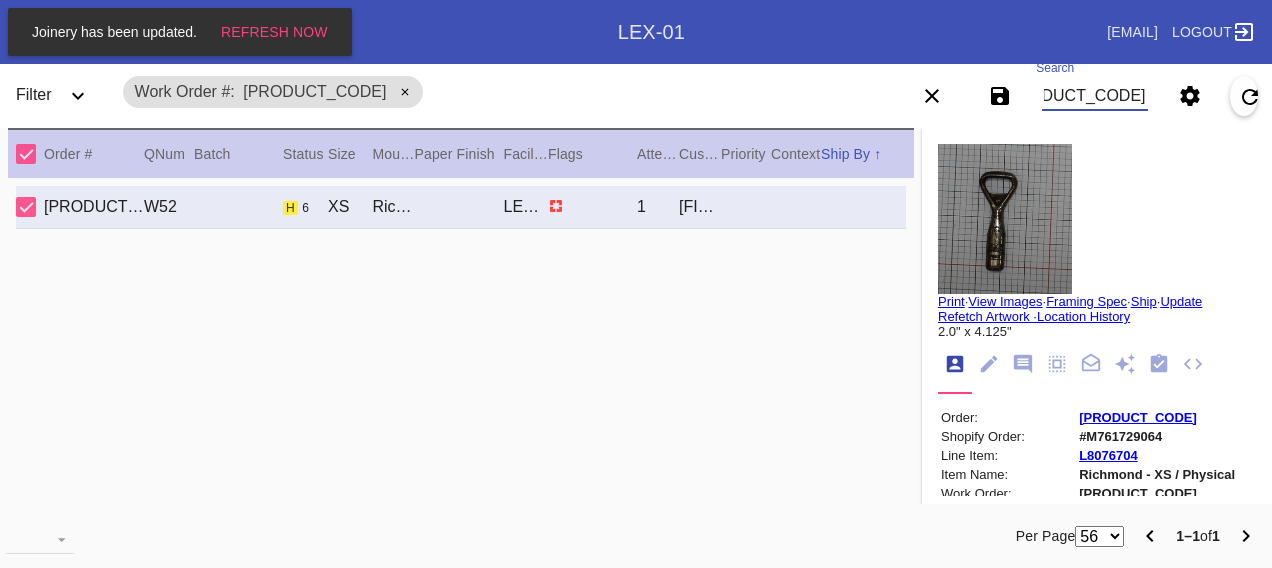 click on "[EMAIL]" at bounding box center (1132, 32) 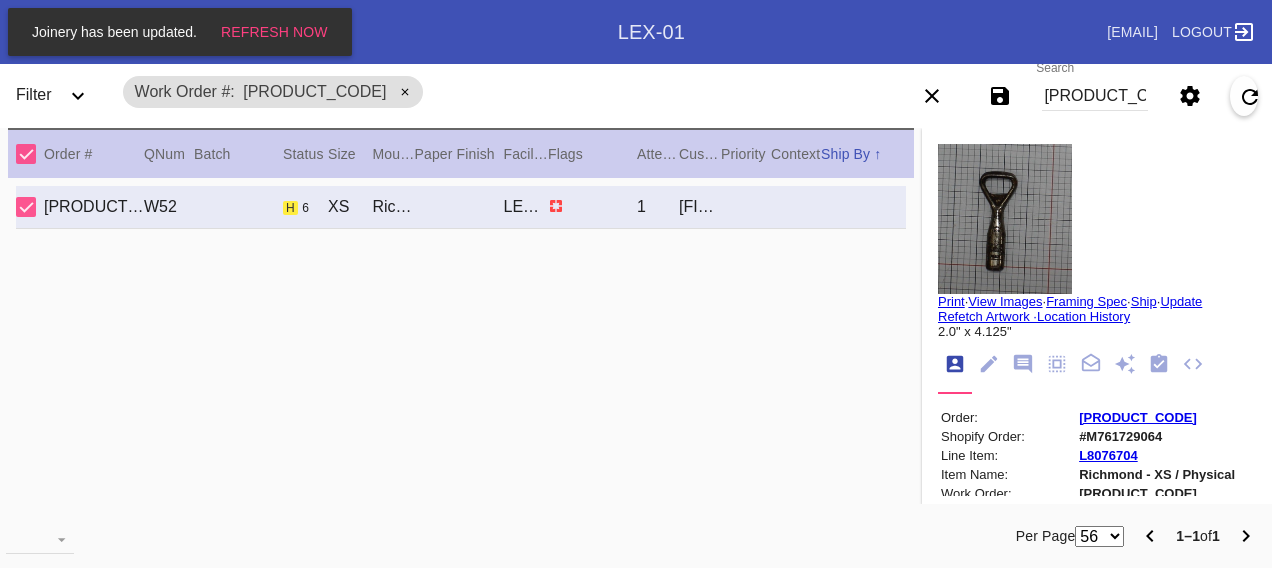 click on "[EMAIL]" at bounding box center [1132, 32] 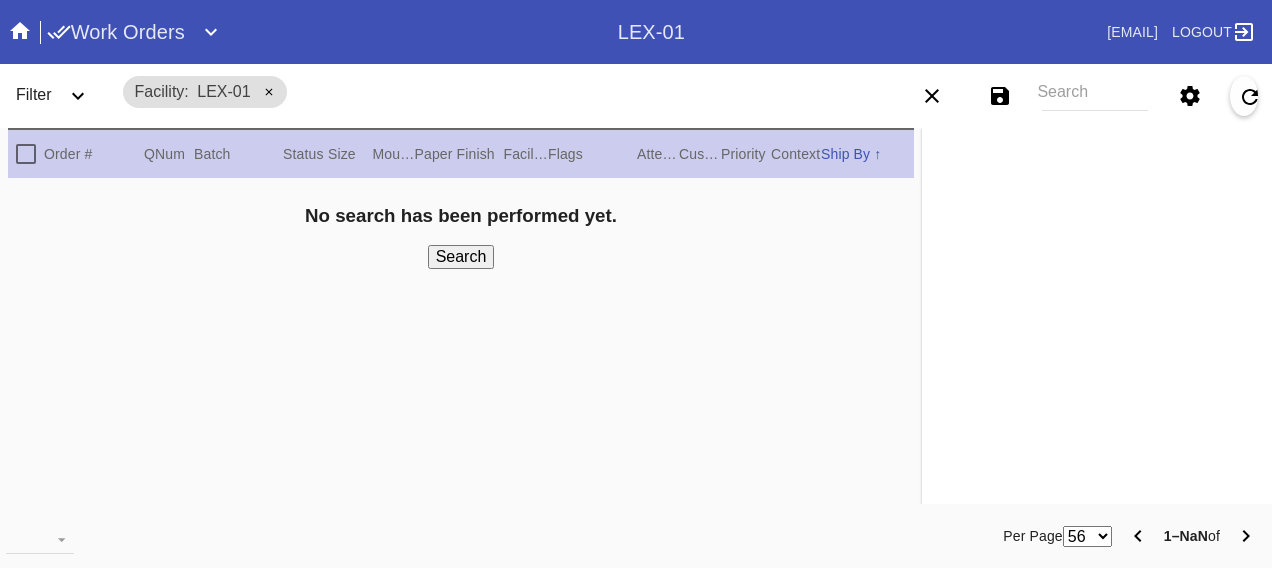 scroll, scrollTop: 0, scrollLeft: 0, axis: both 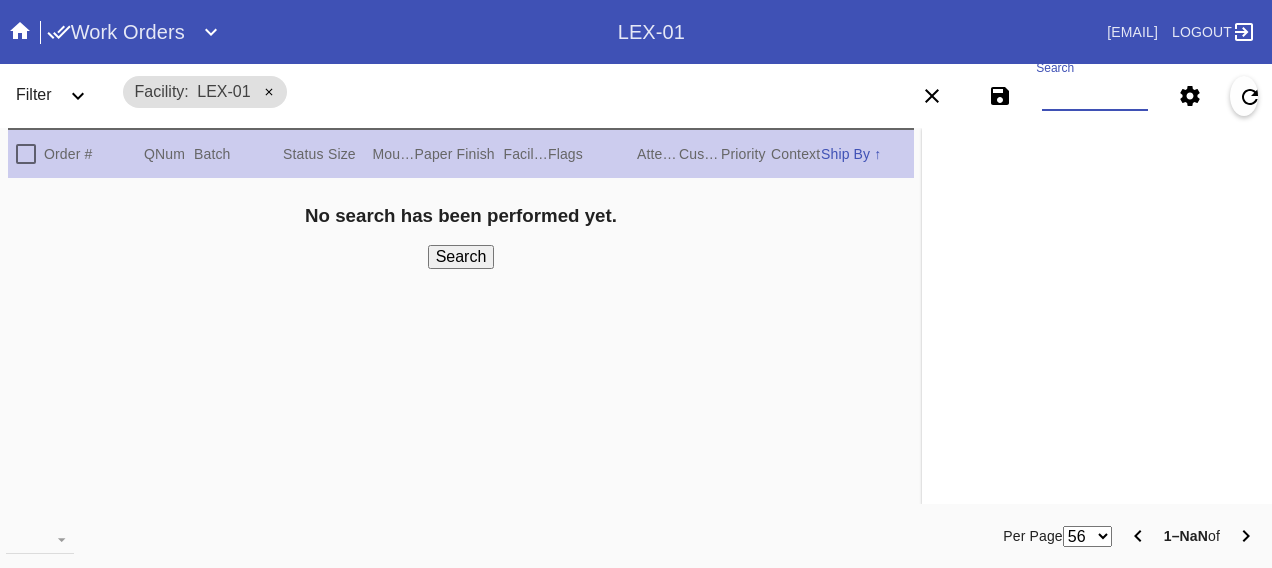 click on "Search" at bounding box center [1094, 96] 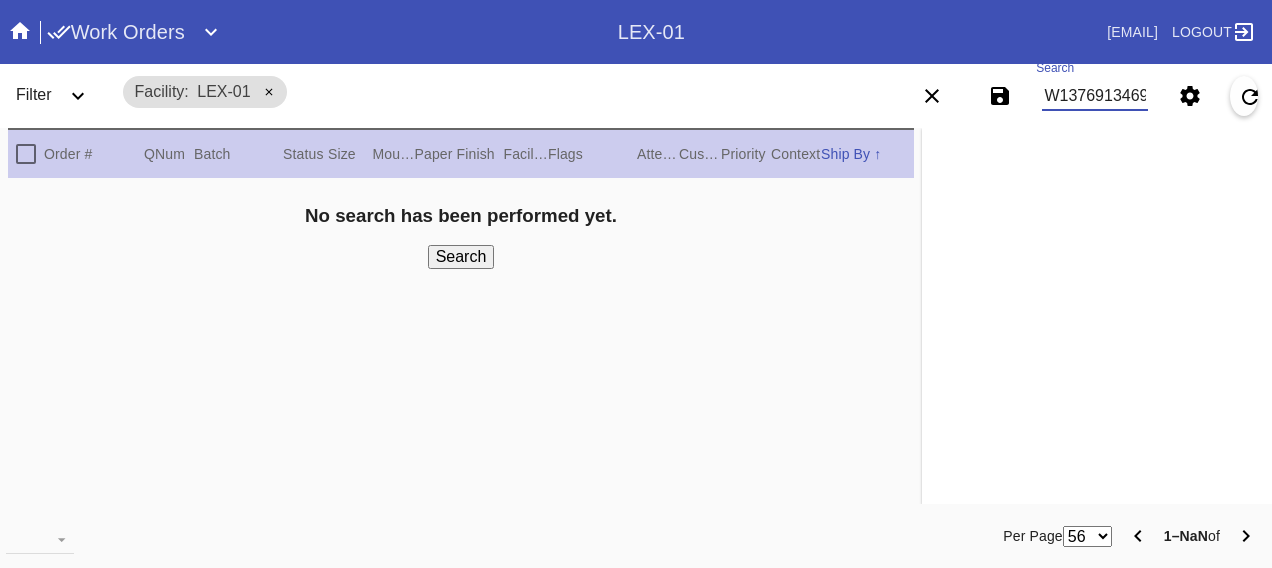 type on "W137691346947076" 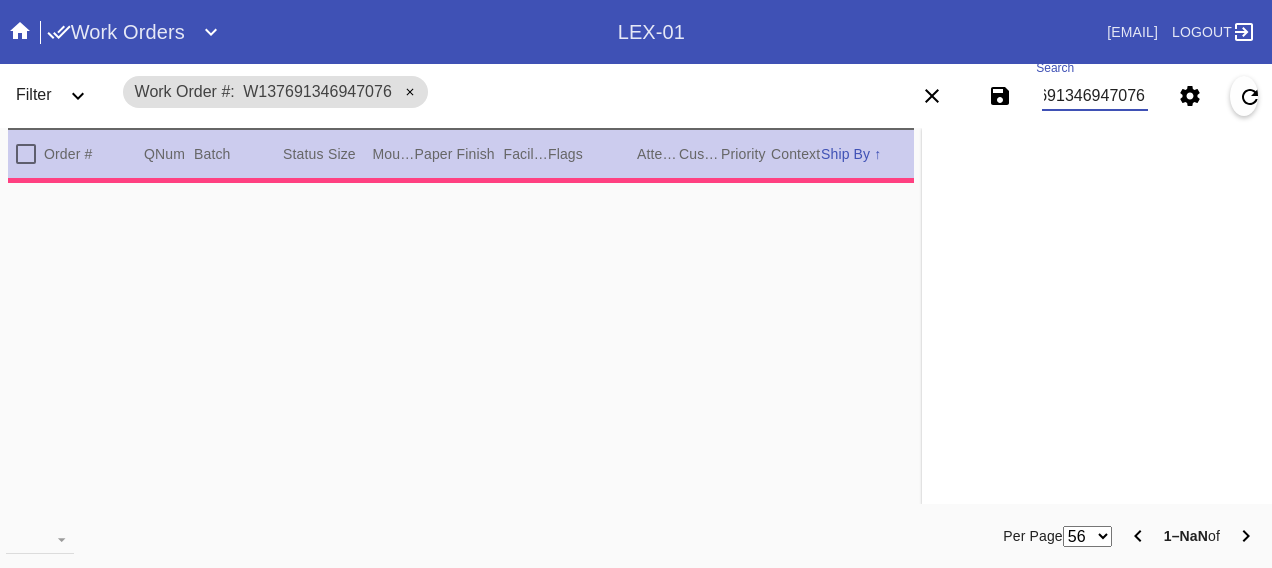 type on "1.5" 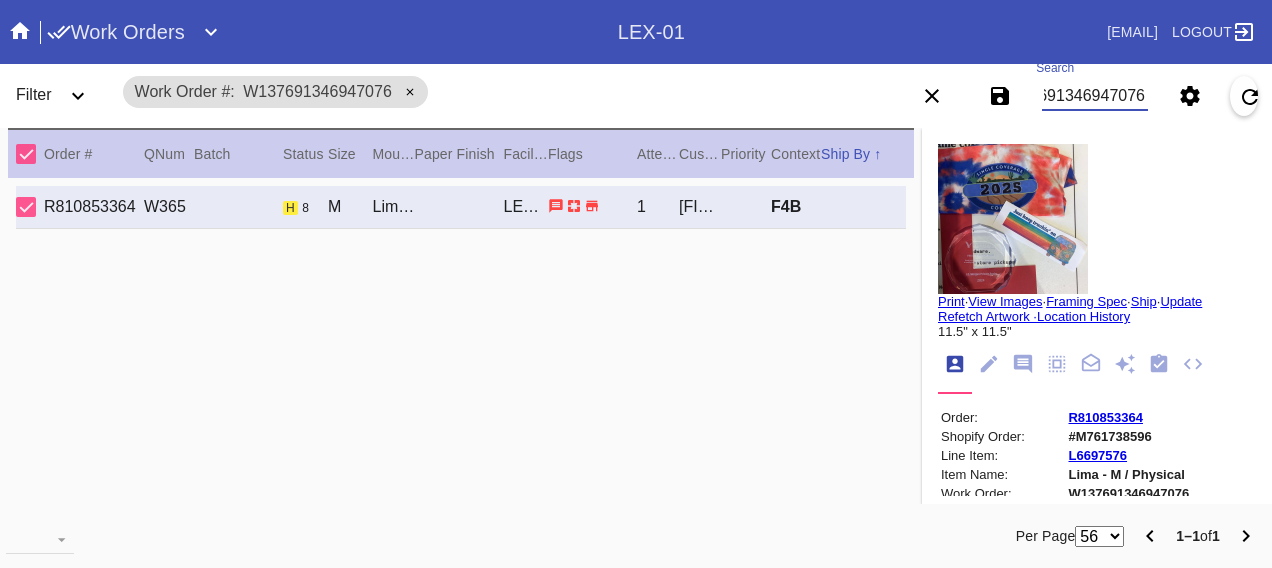click on "W137691346947076" at bounding box center [1094, 96] 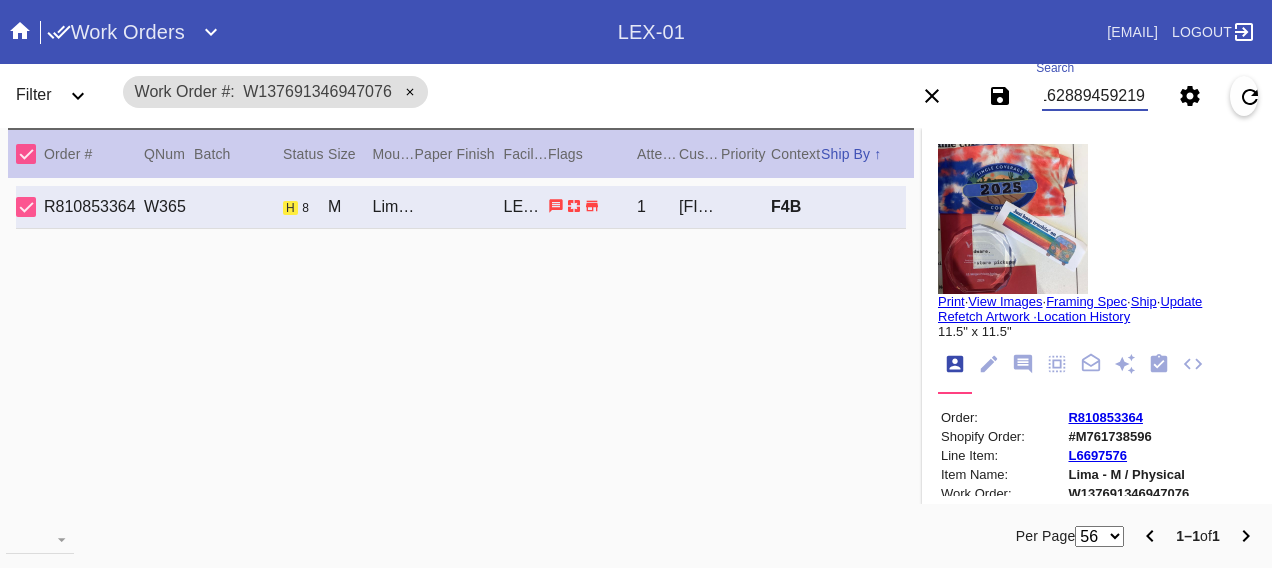 type on "W716162889459219" 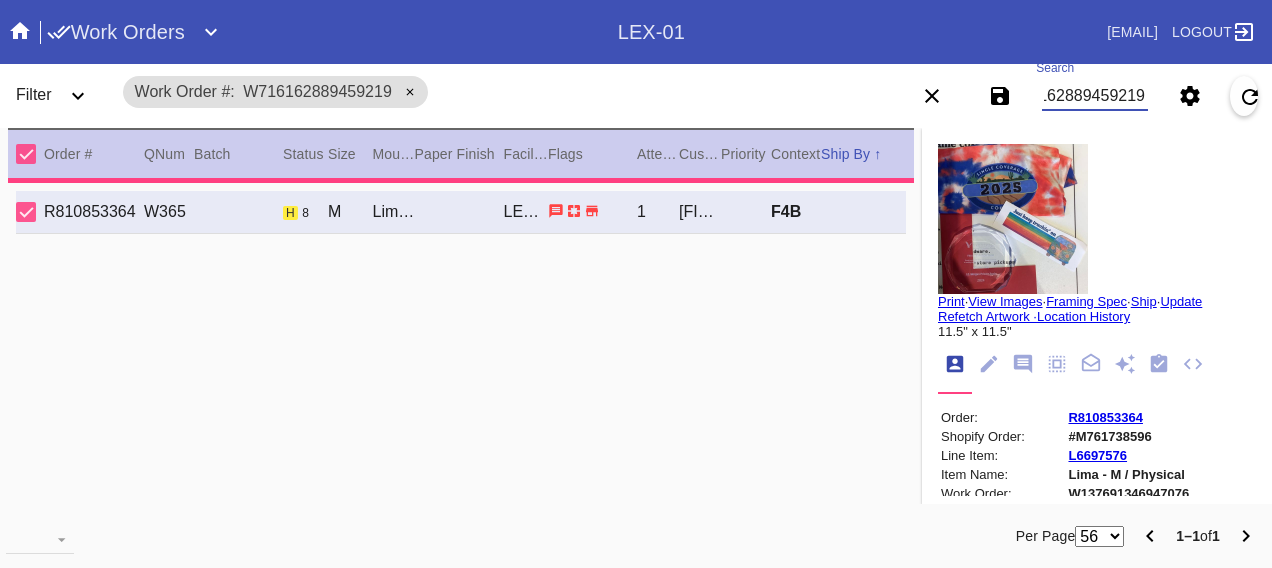 type on "2.0" 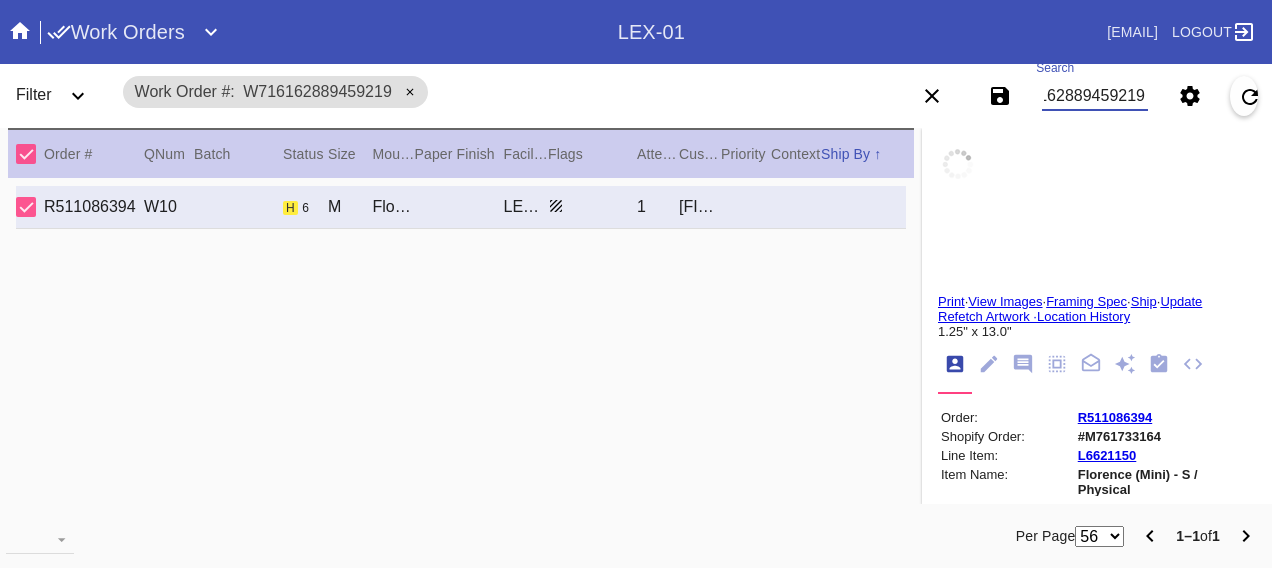type on "The Flute of Happiness" 